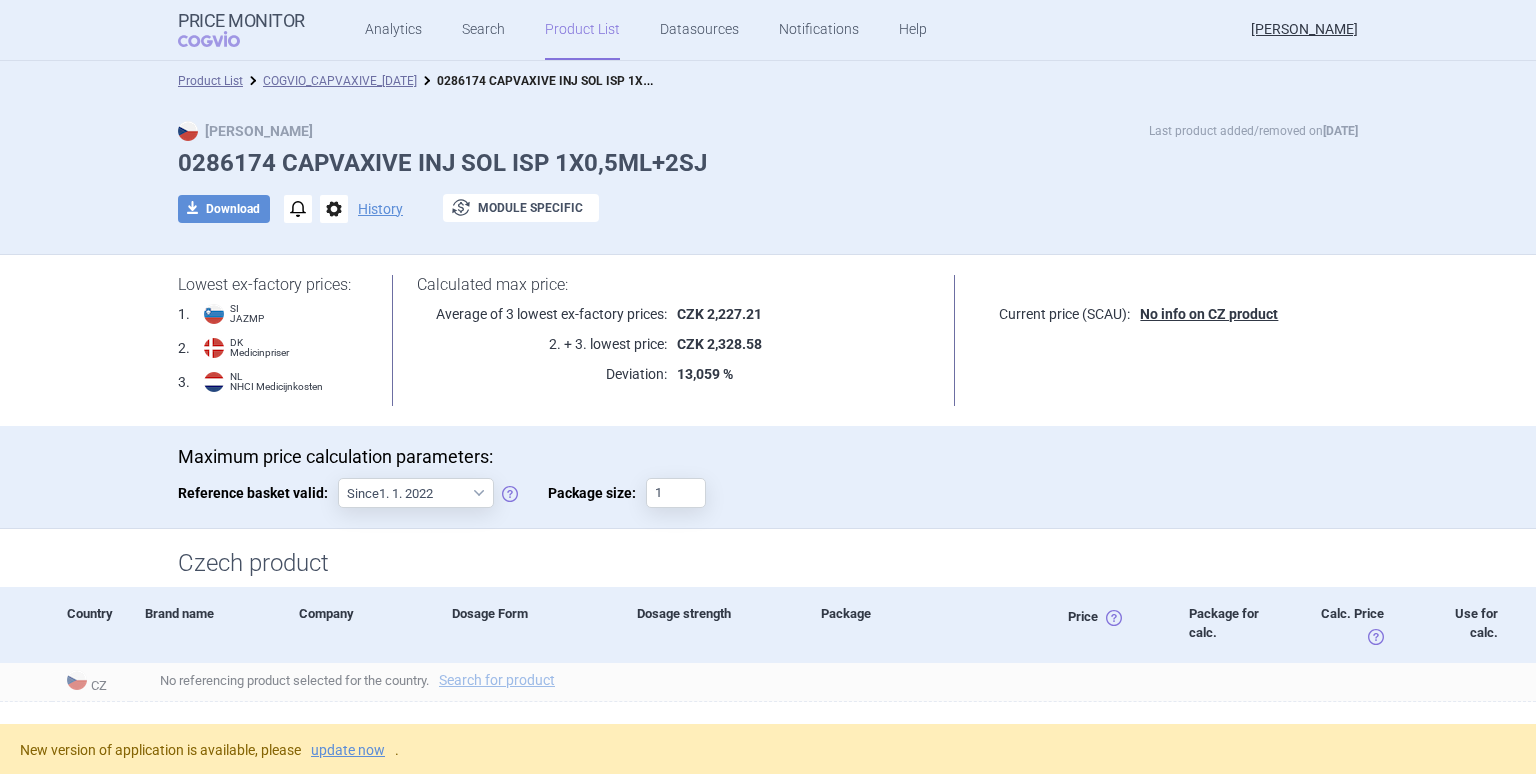 scroll, scrollTop: 0, scrollLeft: 0, axis: both 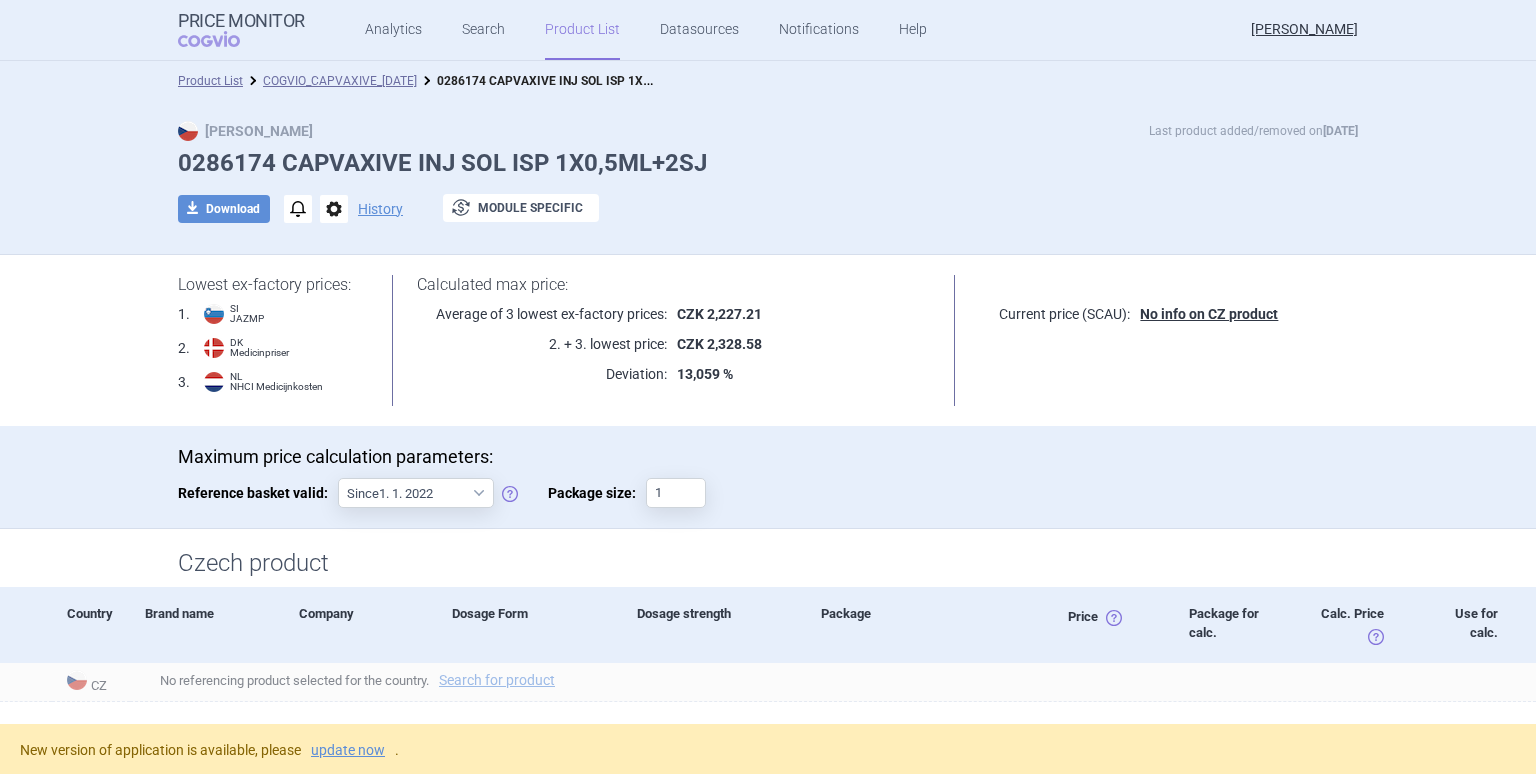 click on "0286174 CAPVAXIVE INJ SOL ISP 1X0,5ML+2SJ" at bounding box center (768, 163) 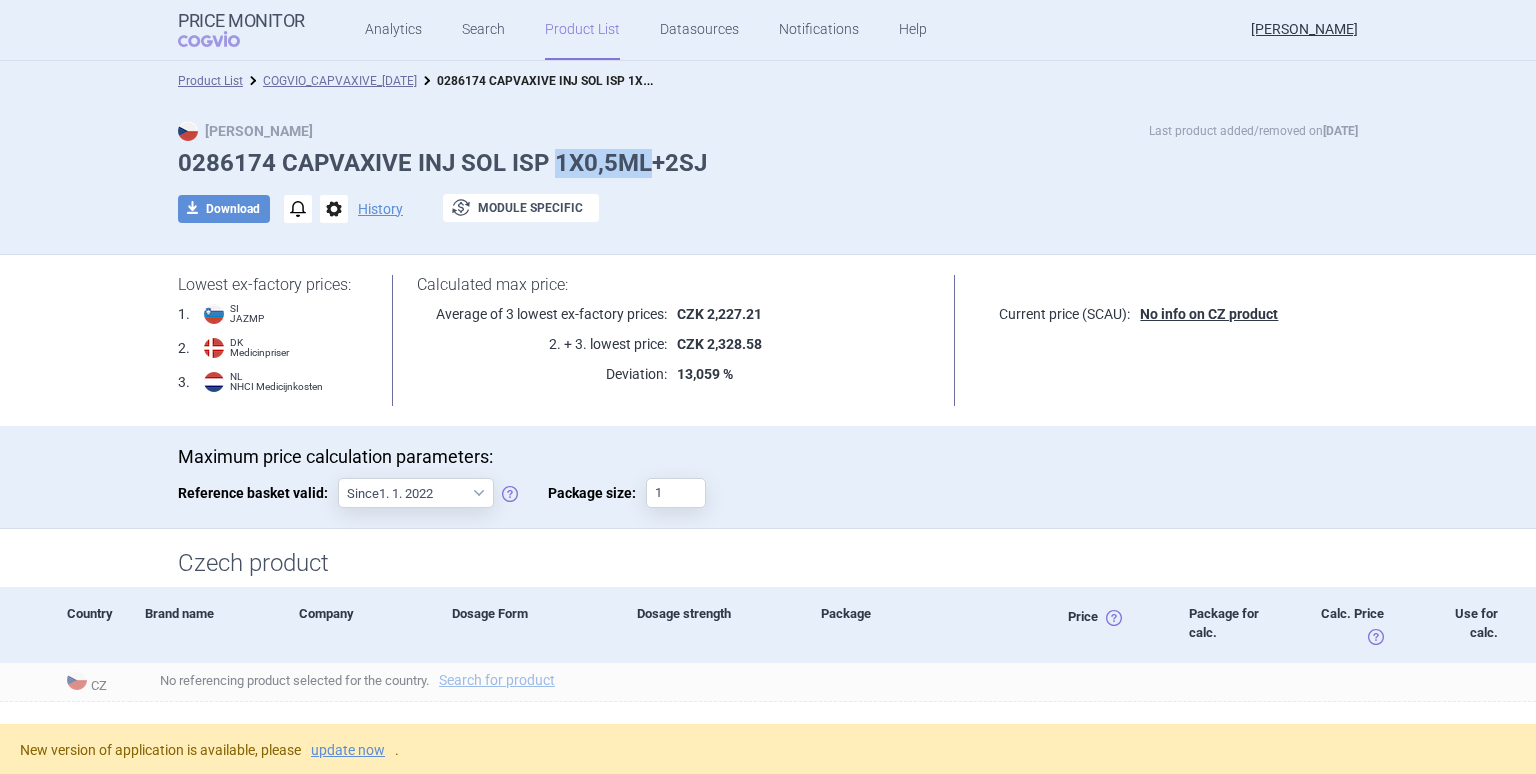 click on "0286174 CAPVAXIVE INJ SOL ISP 1X0,5ML+2SJ" at bounding box center [768, 163] 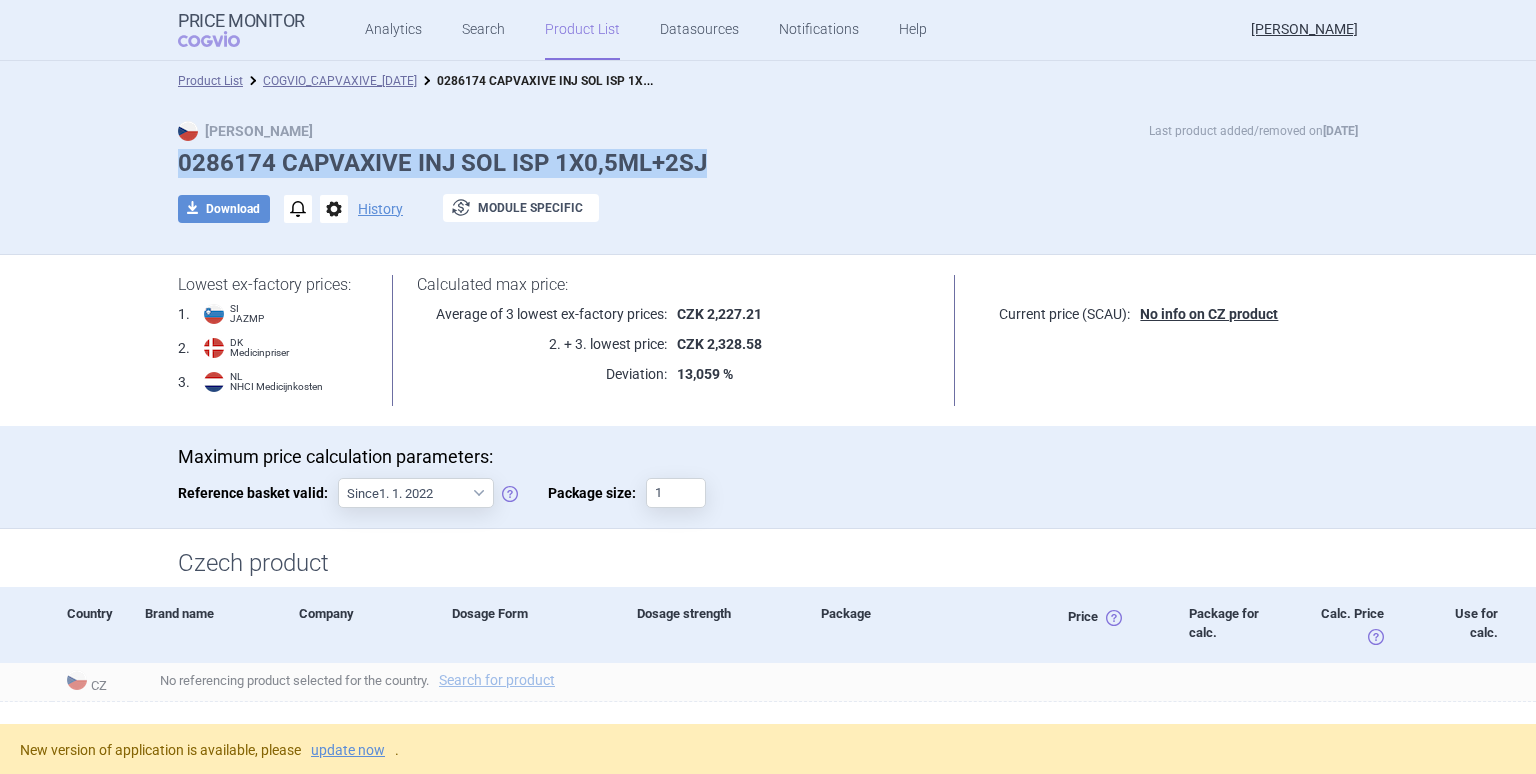 click on "0286174 CAPVAXIVE INJ SOL ISP 1X0,5ML+2SJ" at bounding box center (768, 163) 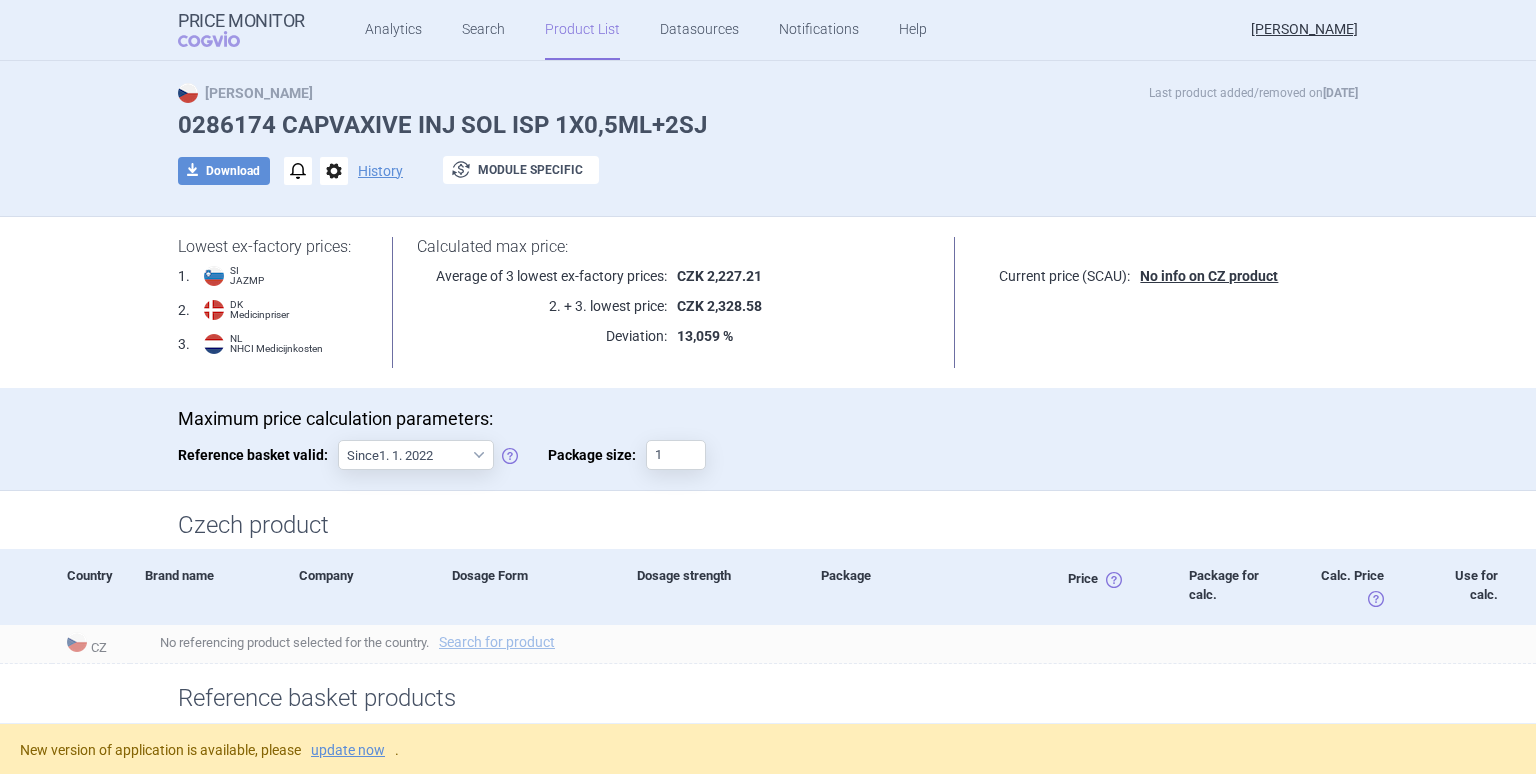 scroll, scrollTop: 0, scrollLeft: 0, axis: both 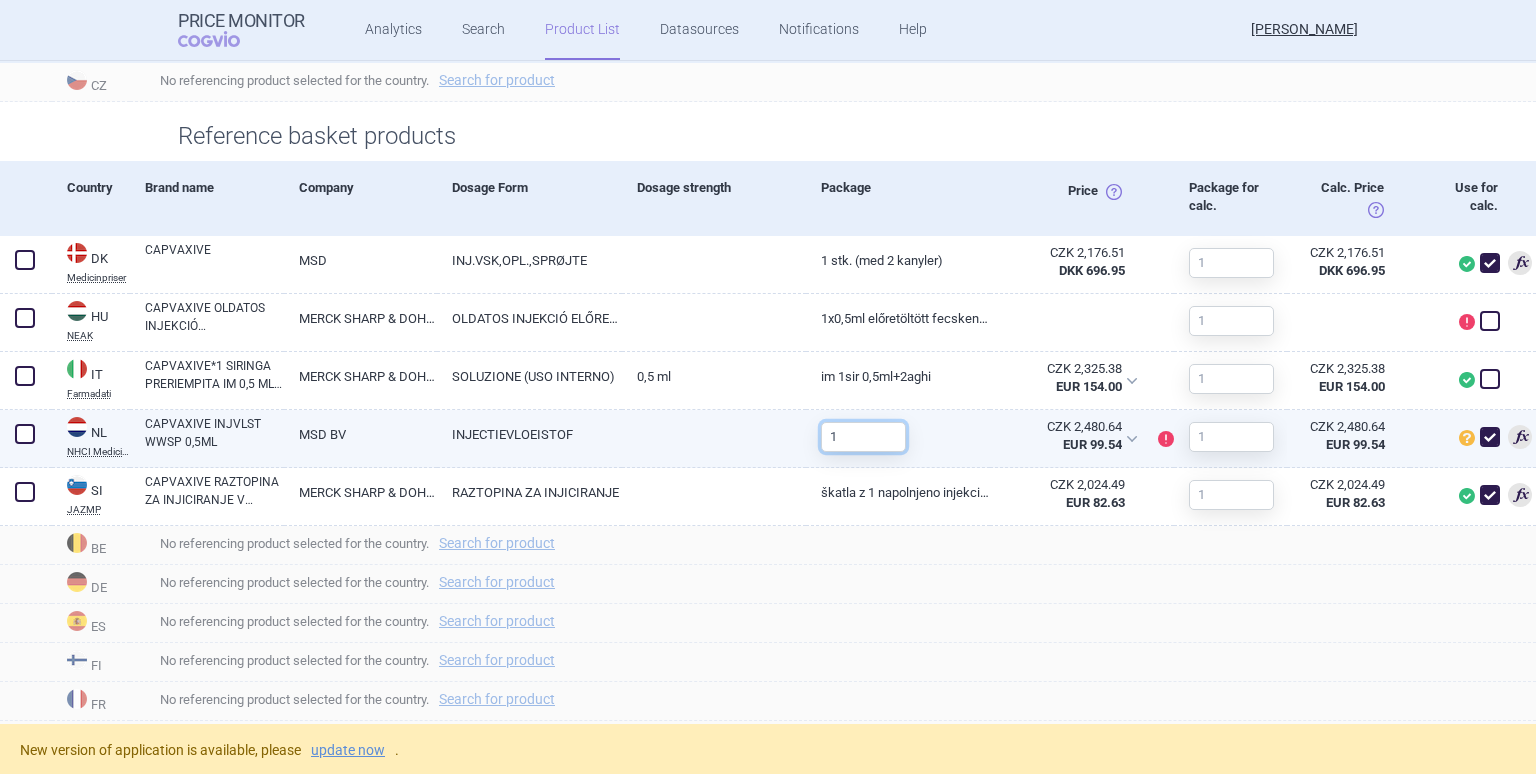 click on "1" at bounding box center [863, 437] 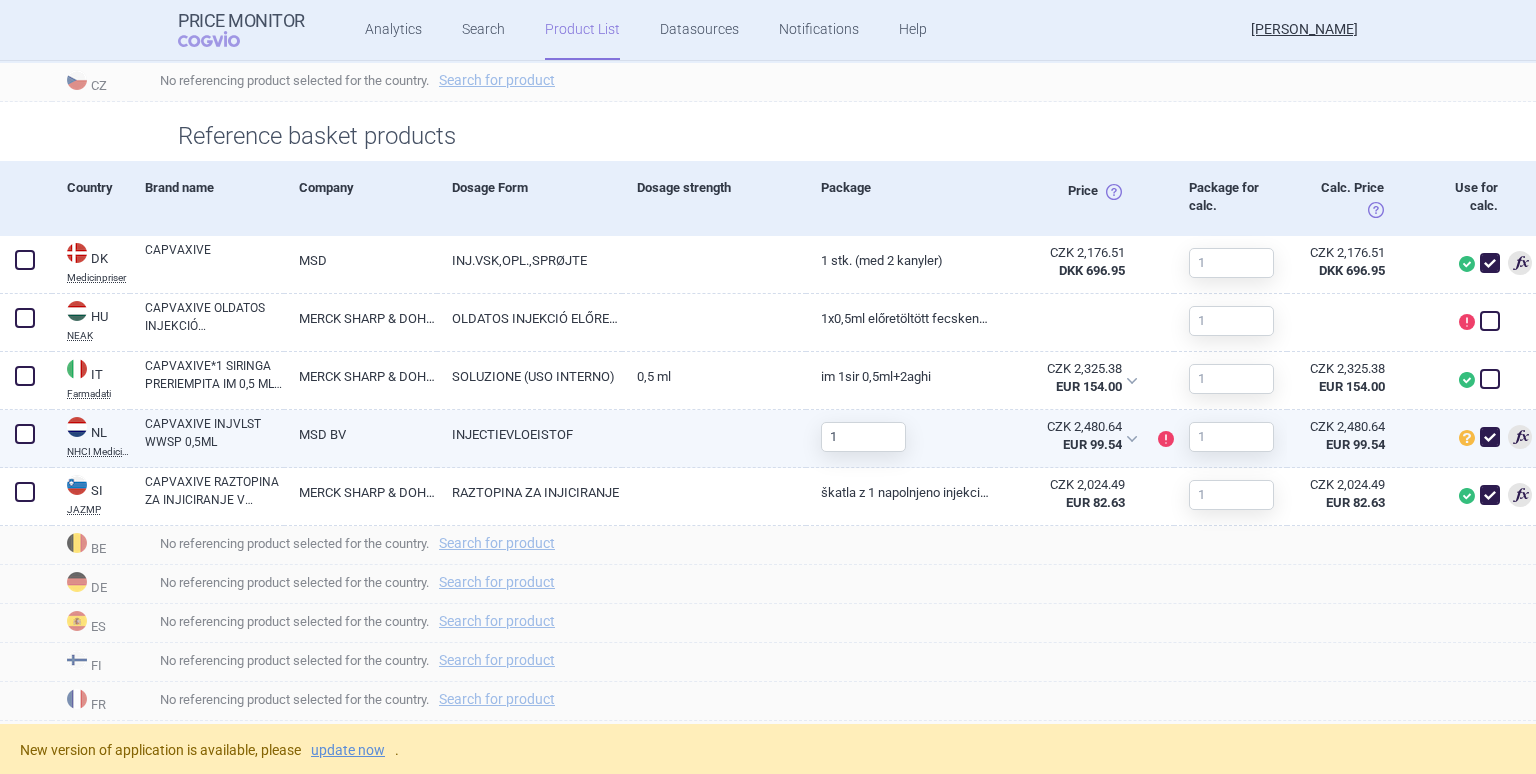 drag, startPoint x: 20, startPoint y: 436, endPoint x: 27, endPoint y: 445, distance: 11.401754 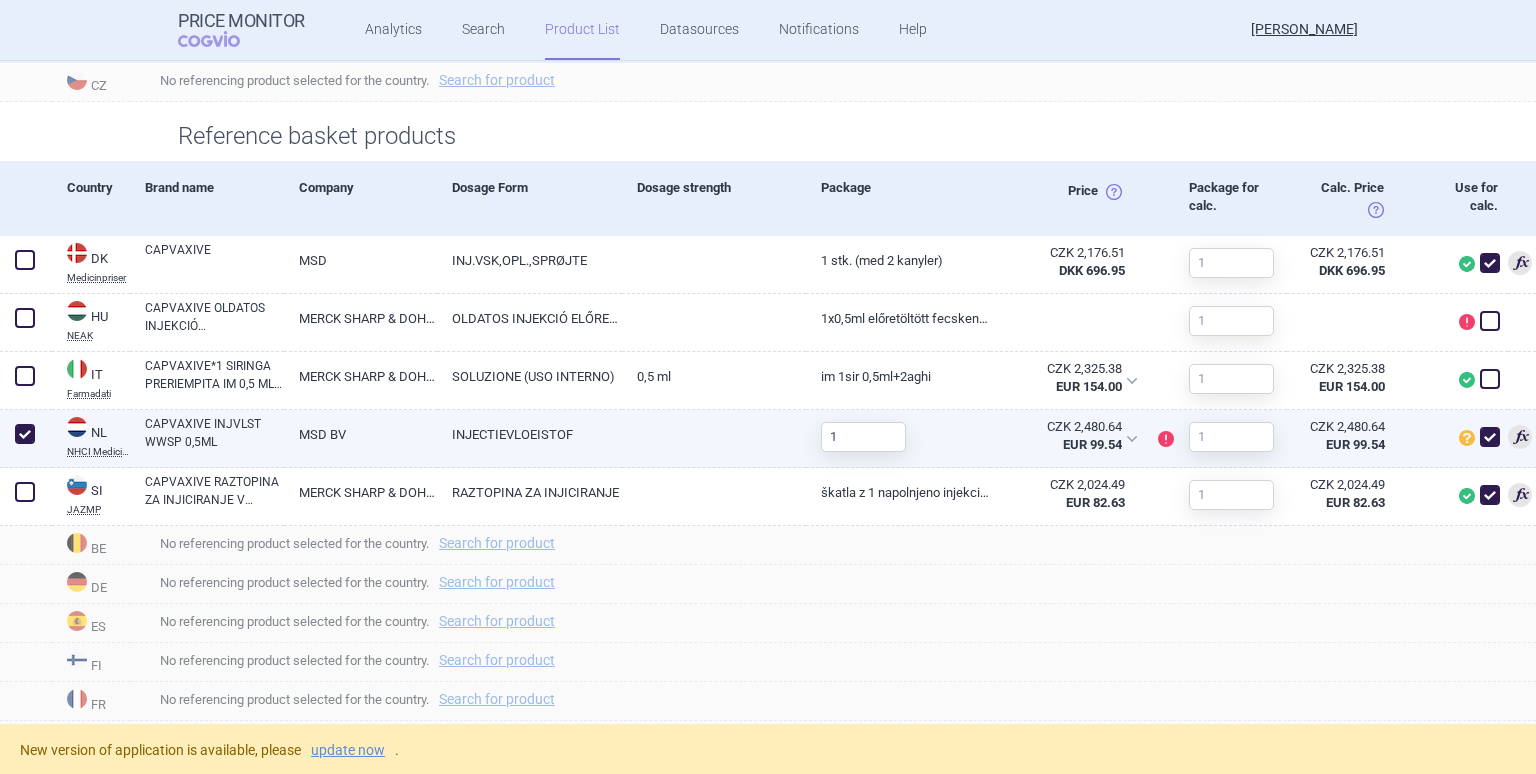 checkbox on "true" 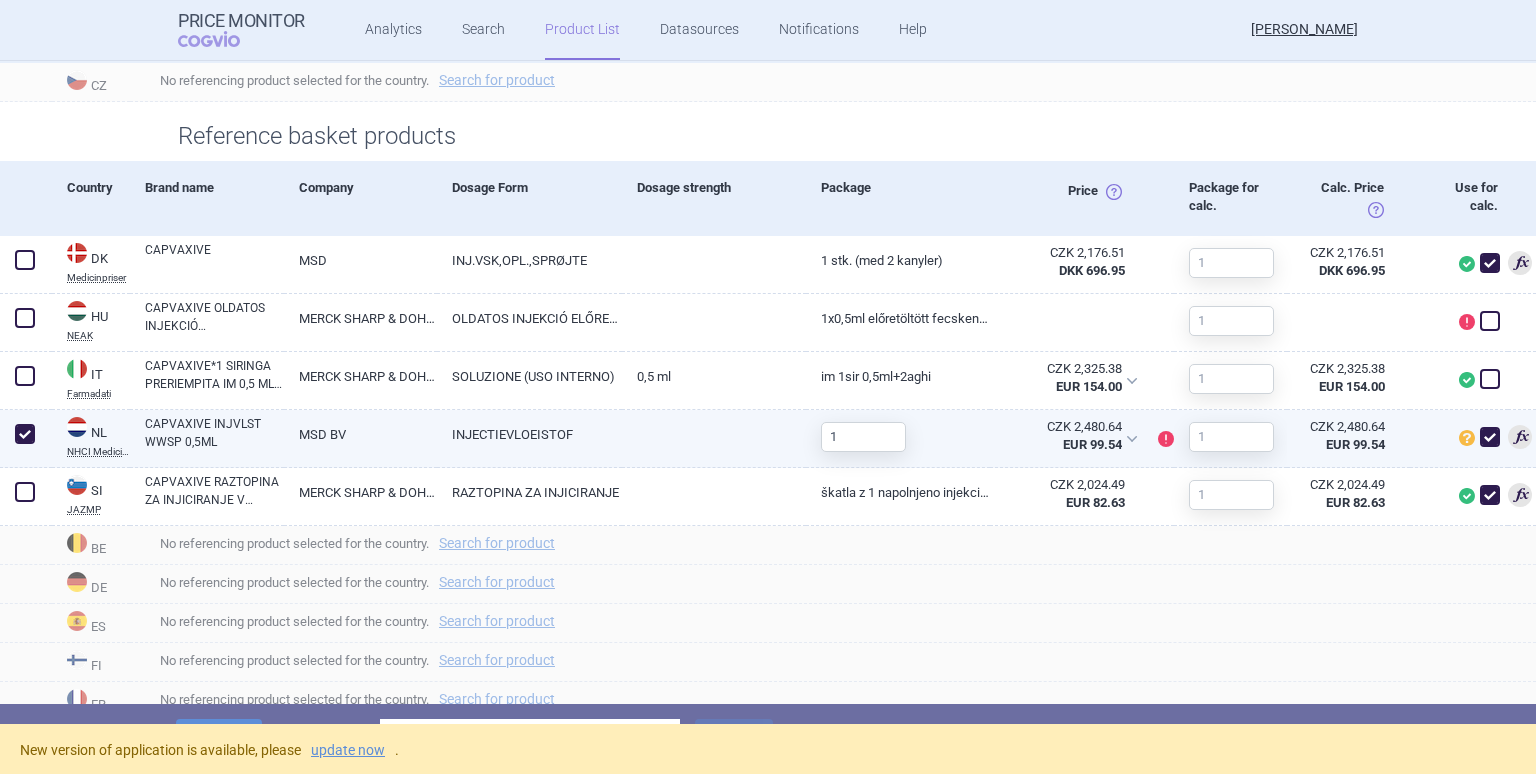 click at bounding box center [1490, 437] 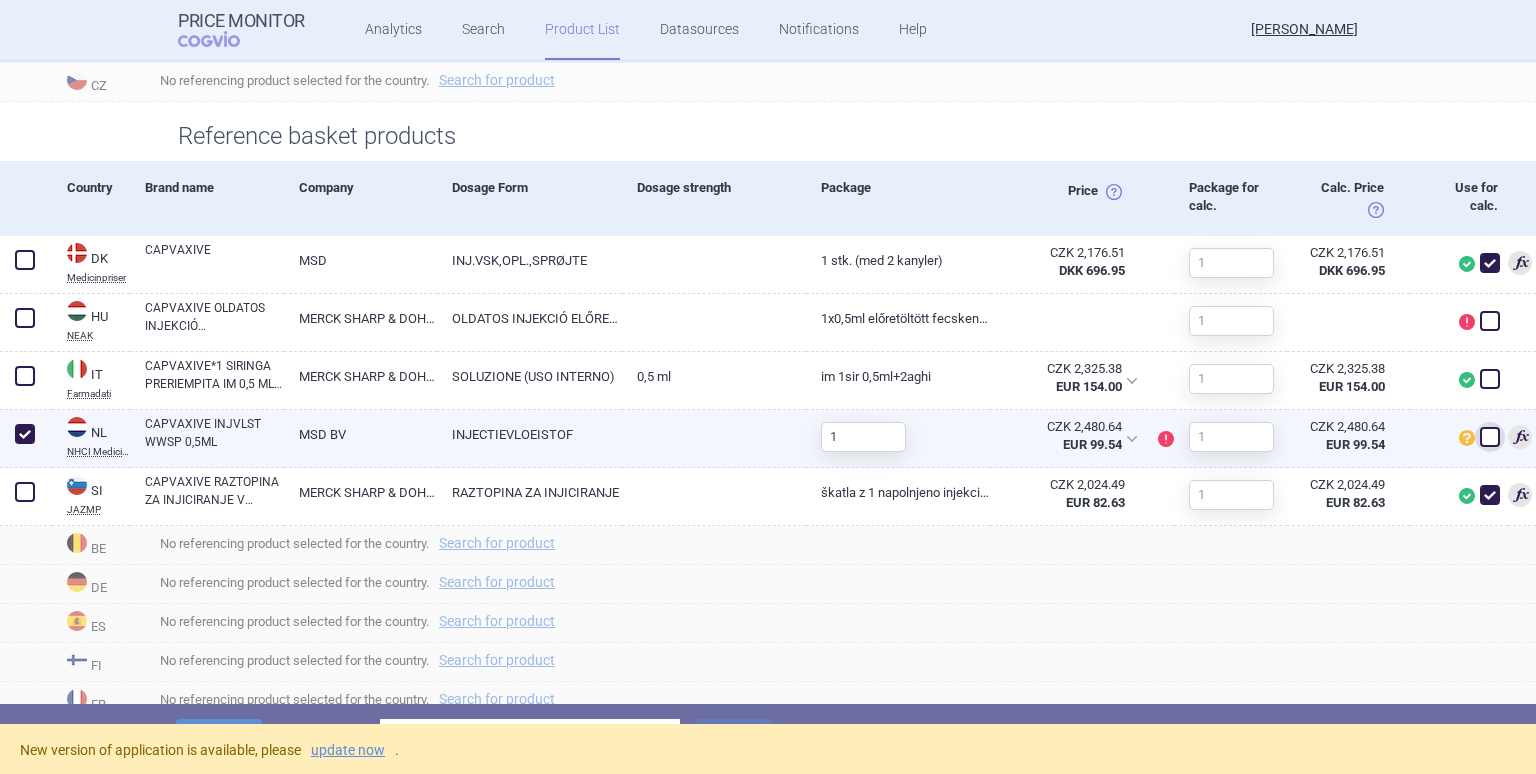 click at bounding box center (1490, 437) 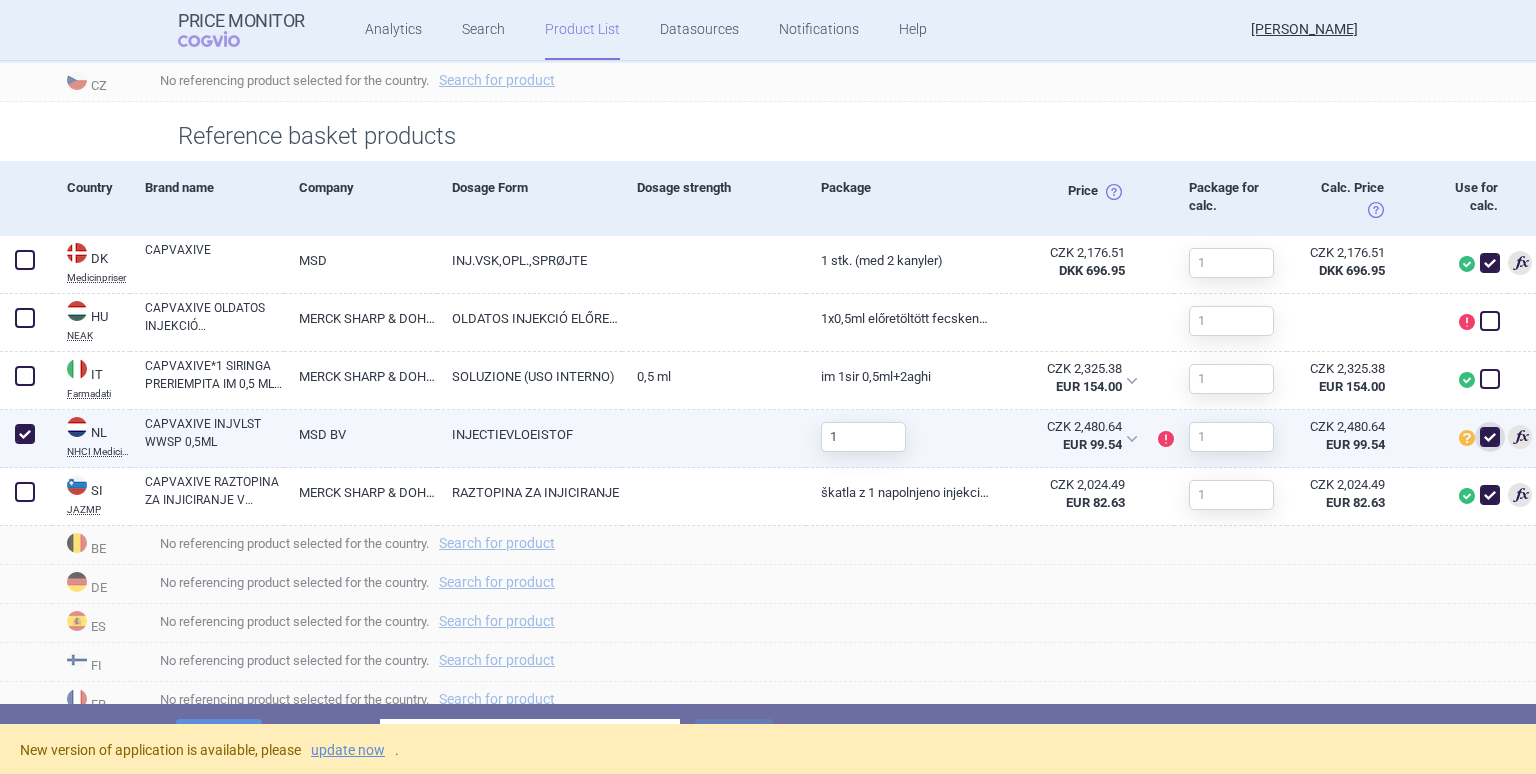 checkbox on "true" 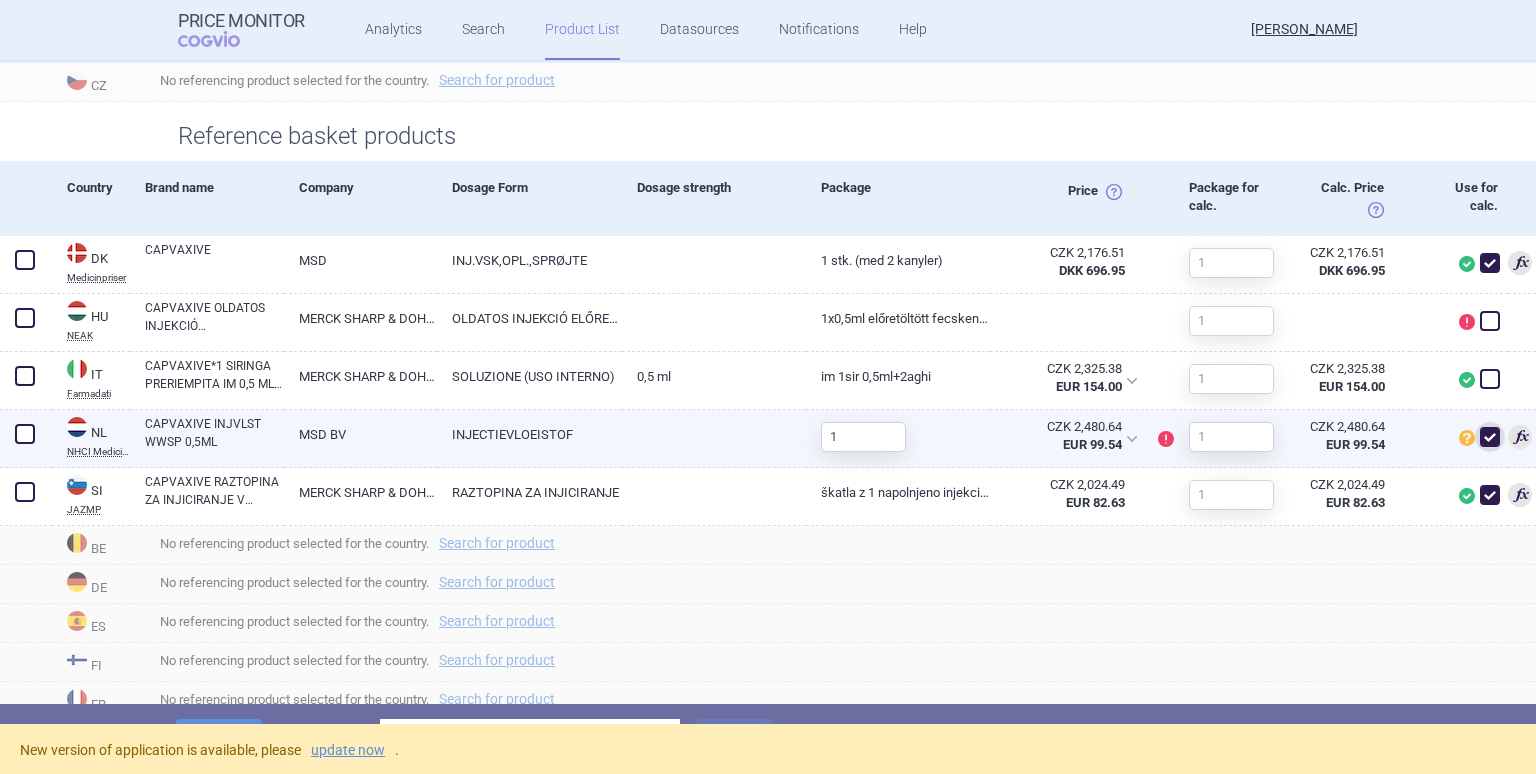 checkbox on "false" 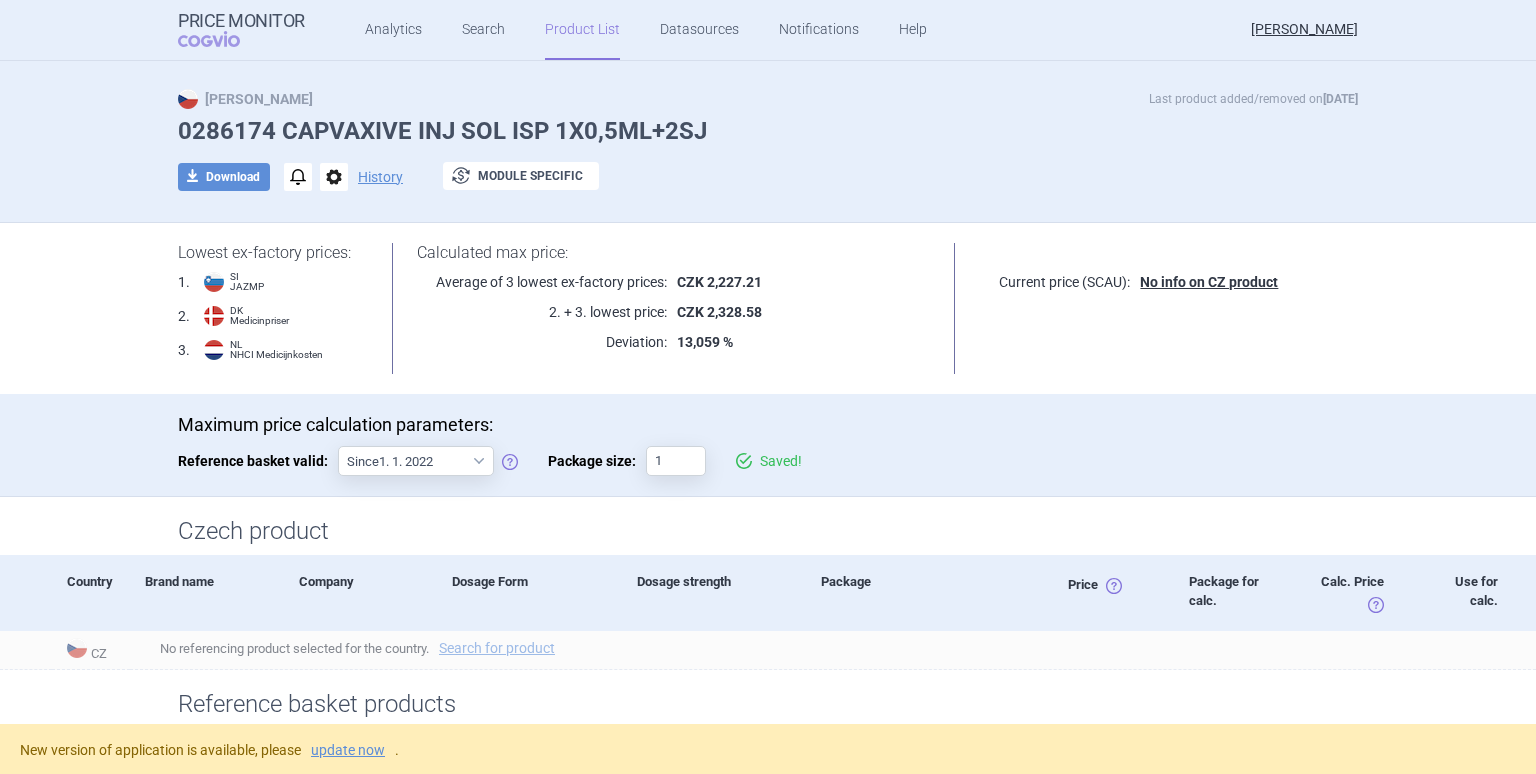 scroll, scrollTop: 0, scrollLeft: 0, axis: both 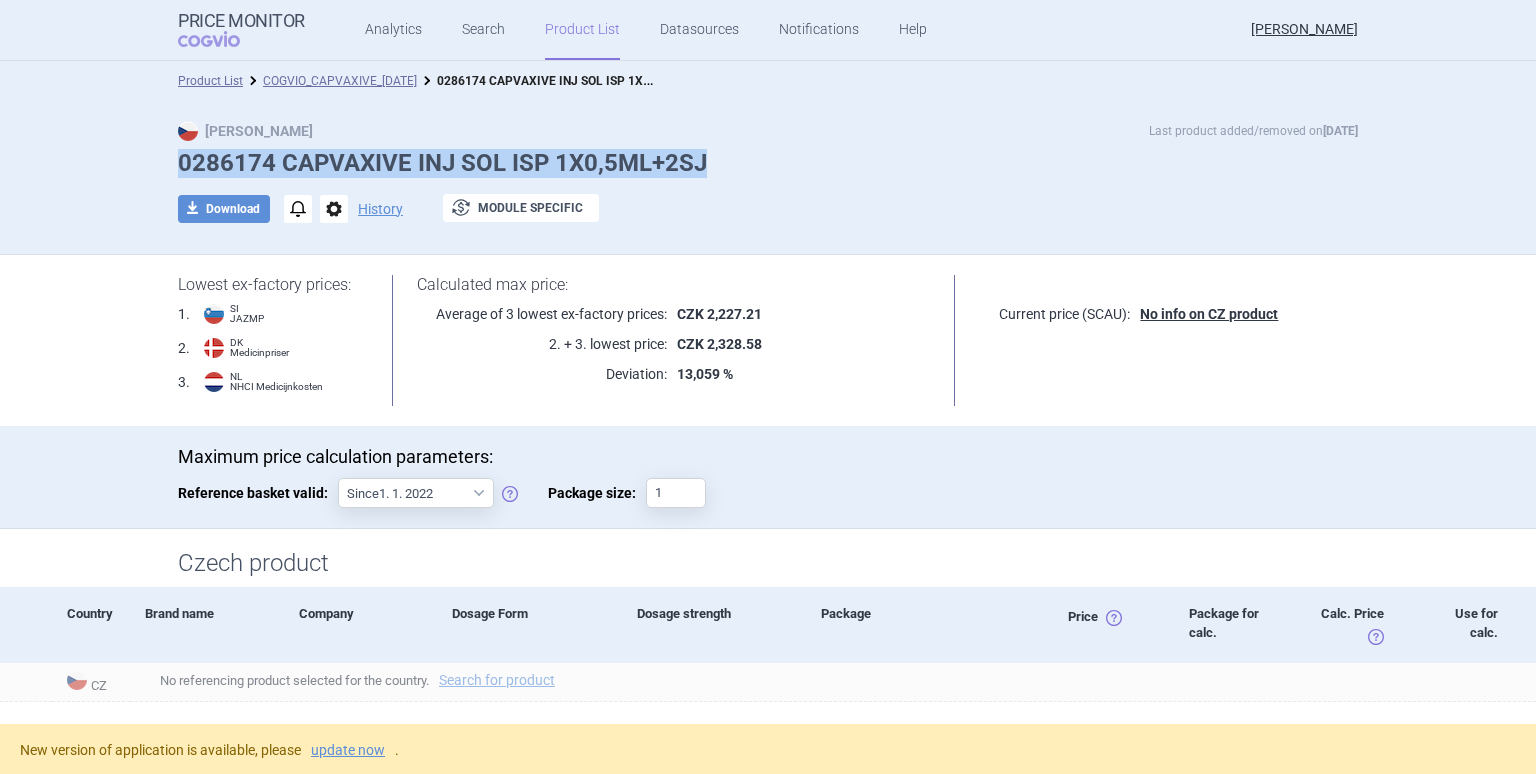 drag, startPoint x: 240, startPoint y: 164, endPoint x: 735, endPoint y: 173, distance: 495.08182 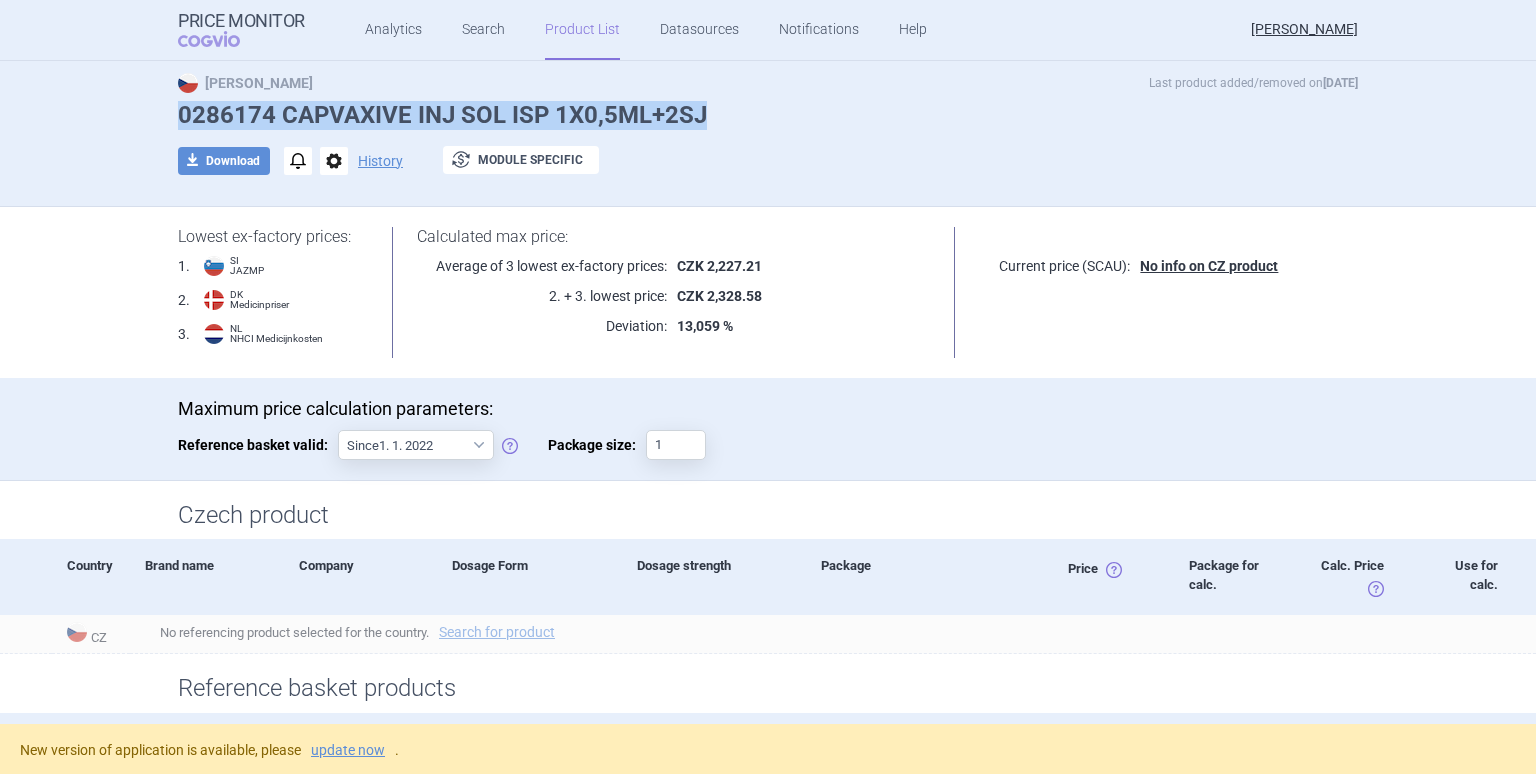 scroll, scrollTop: 0, scrollLeft: 0, axis: both 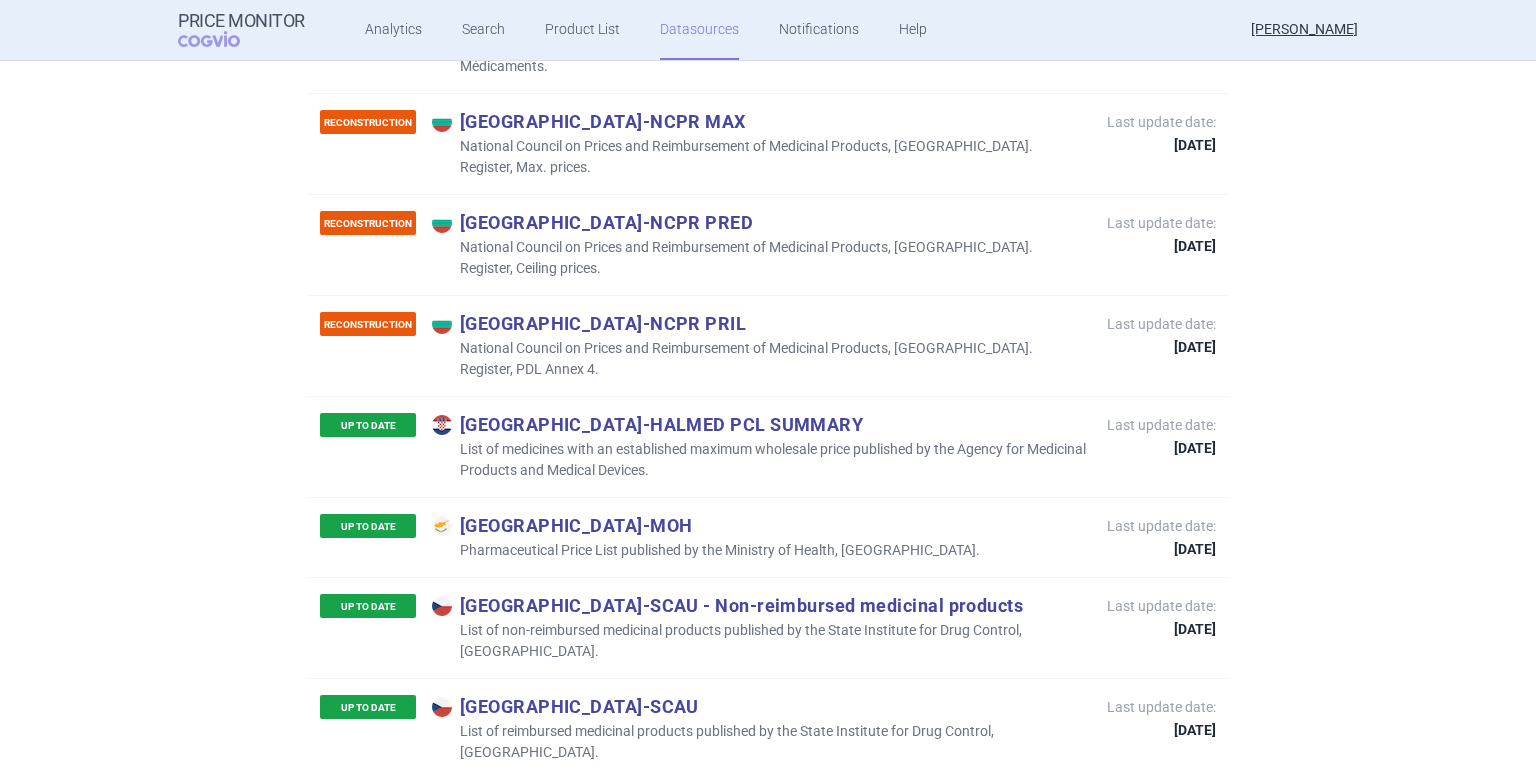 click on "Croatia  -  HALMED PCL SUMMARY" at bounding box center [759, 424] 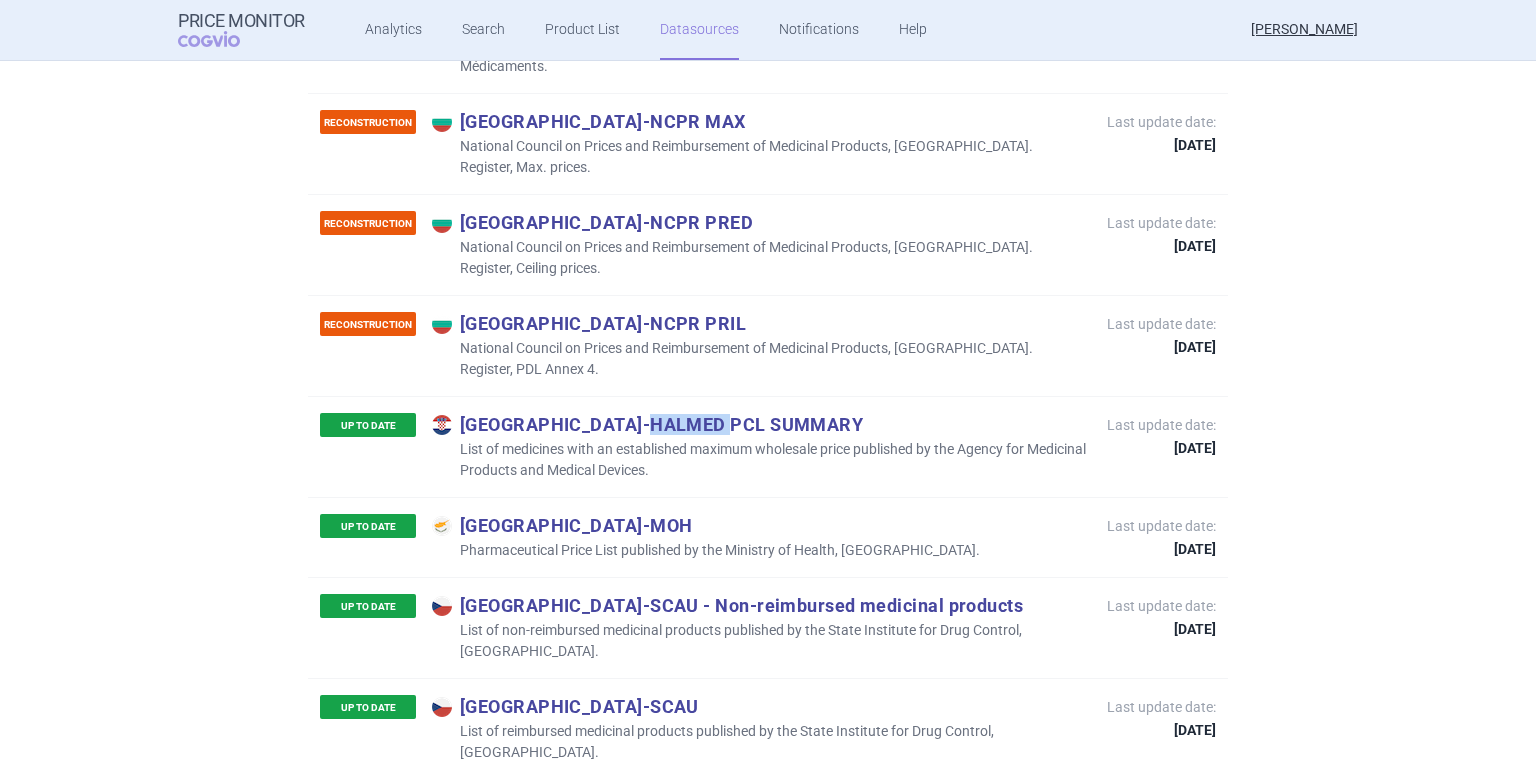 click on "Croatia  -  HALMED PCL SUMMARY" at bounding box center (759, 424) 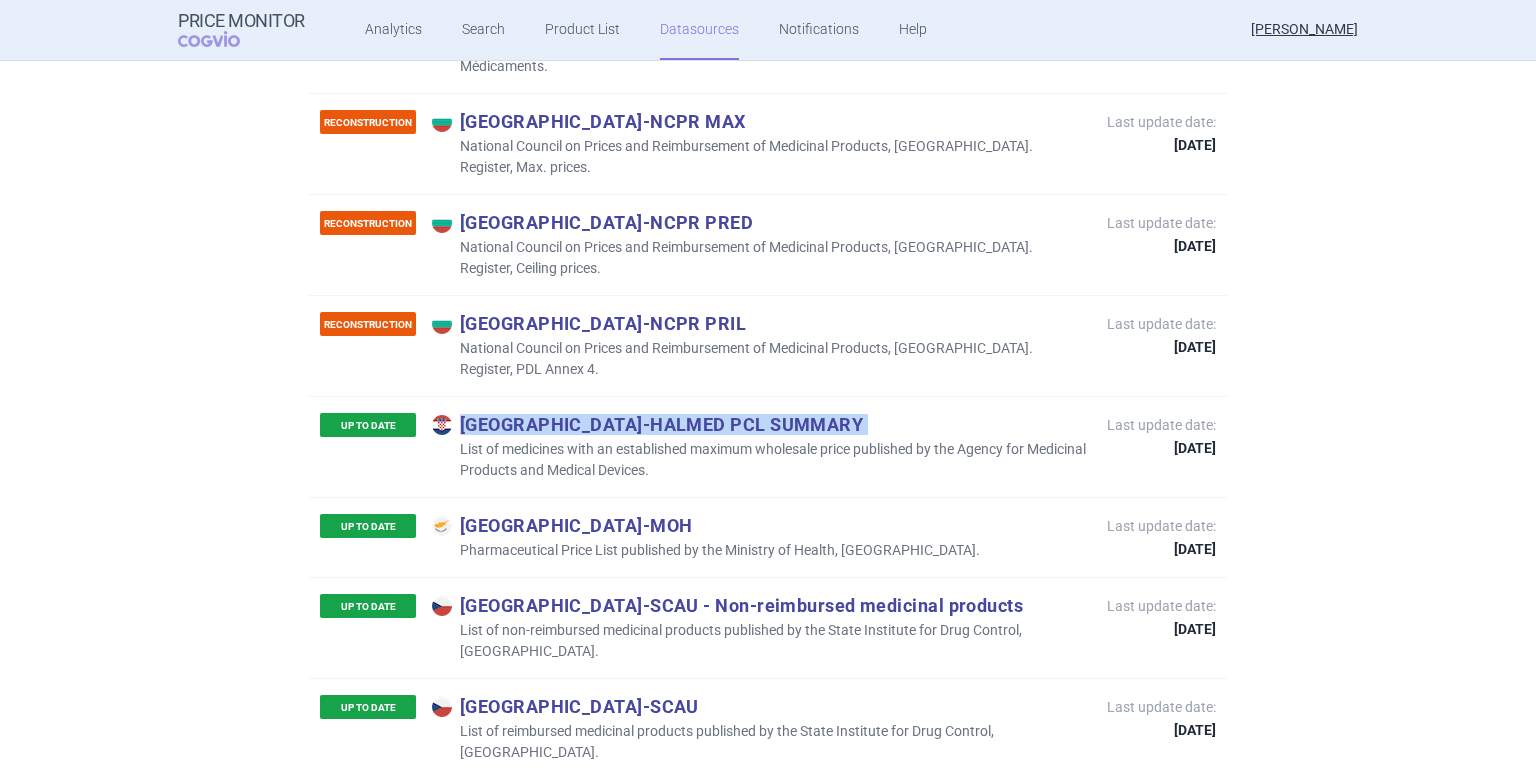 click on "Croatia  -  HALMED PCL SUMMARY" at bounding box center [759, 424] 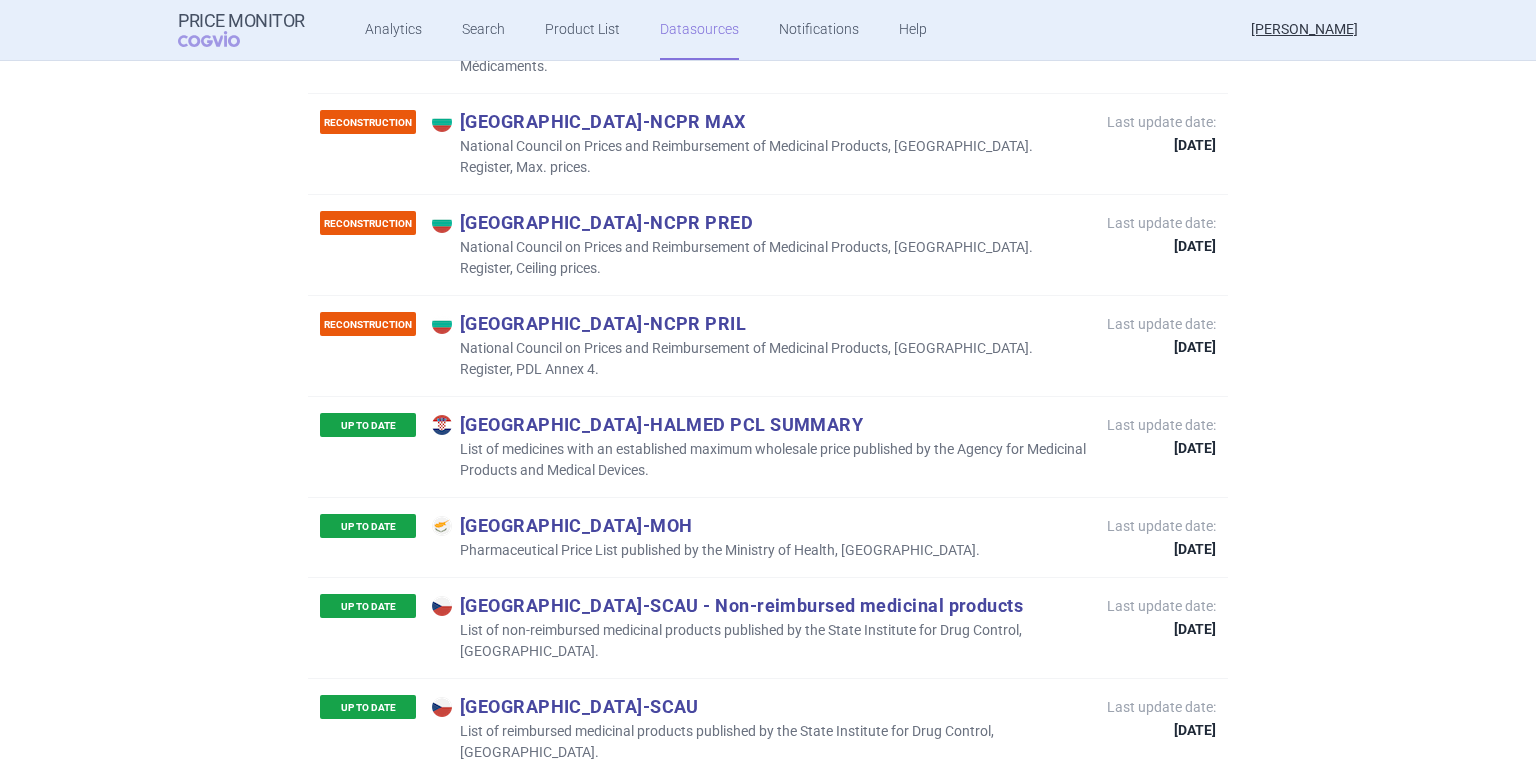 click on "List of medicines with an established maximum wholesale price published by the Agency for Medicinal Products and Medical Devices." at bounding box center [759, 460] 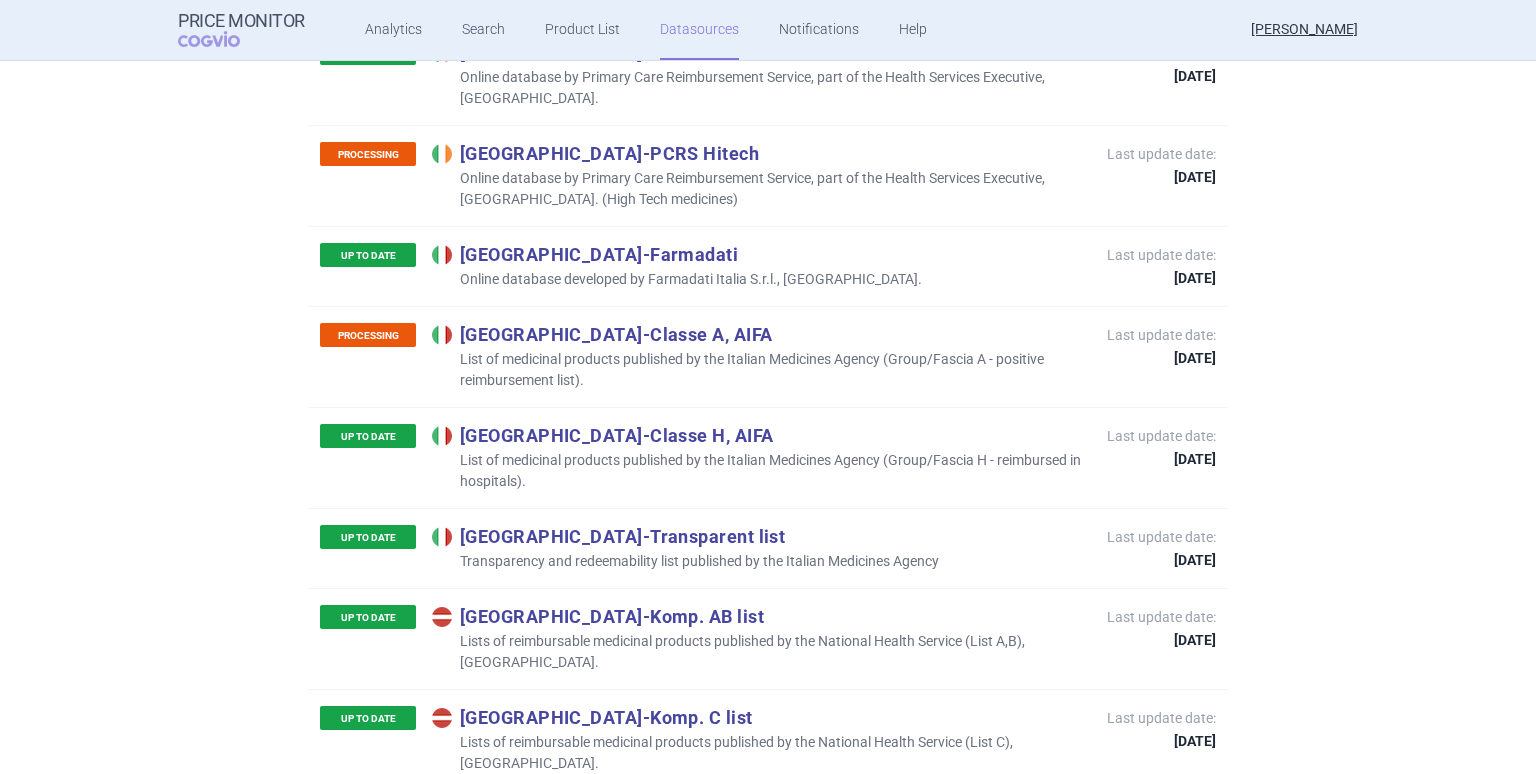 scroll, scrollTop: 3200, scrollLeft: 0, axis: vertical 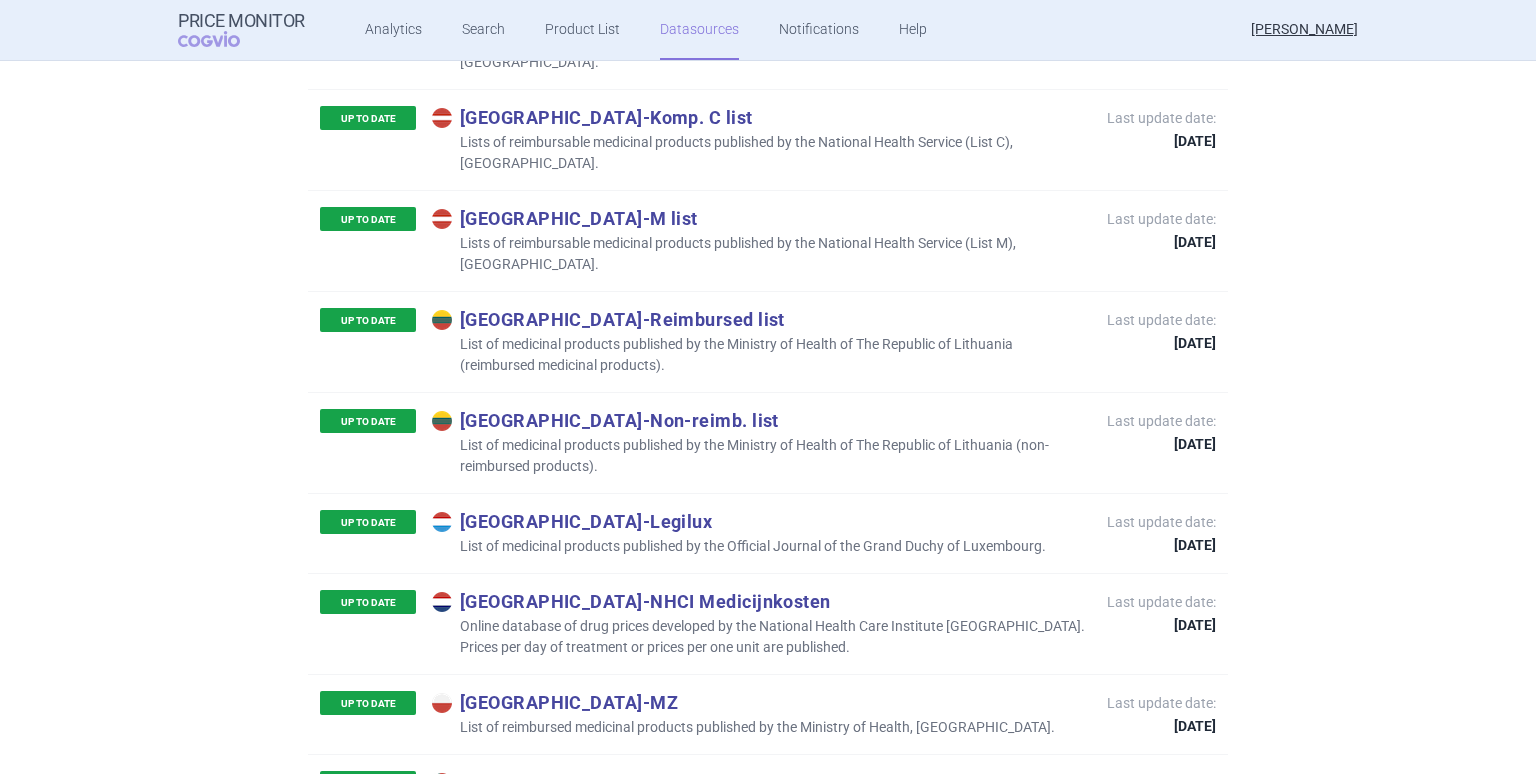 click on "Netherlands  -  NHCI Medicijnkosten" at bounding box center [759, 601] 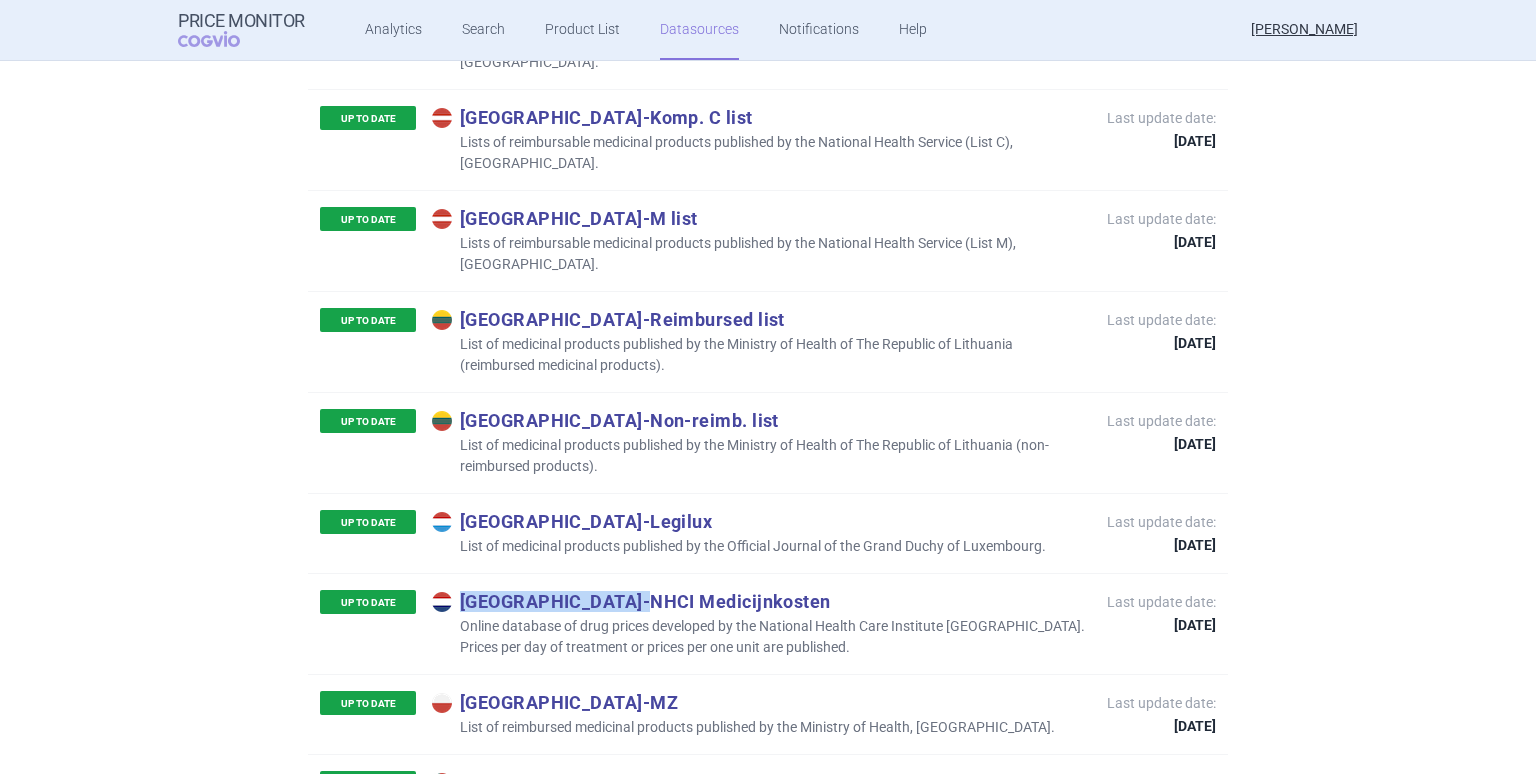 click on "Netherlands  -  NHCI Medicijnkosten" at bounding box center (759, 601) 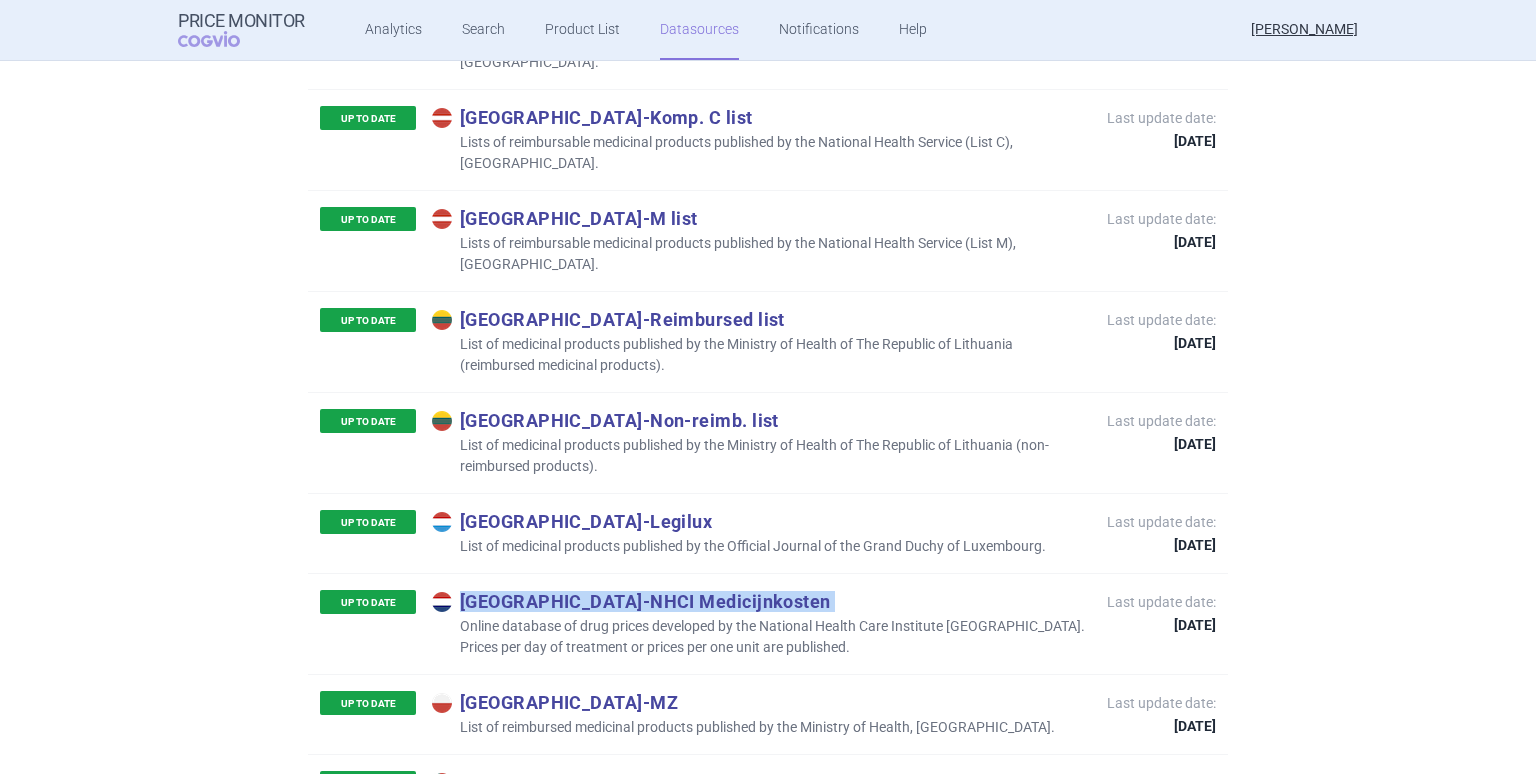 click on "Netherlands  -  NHCI Medicijnkosten" at bounding box center (759, 601) 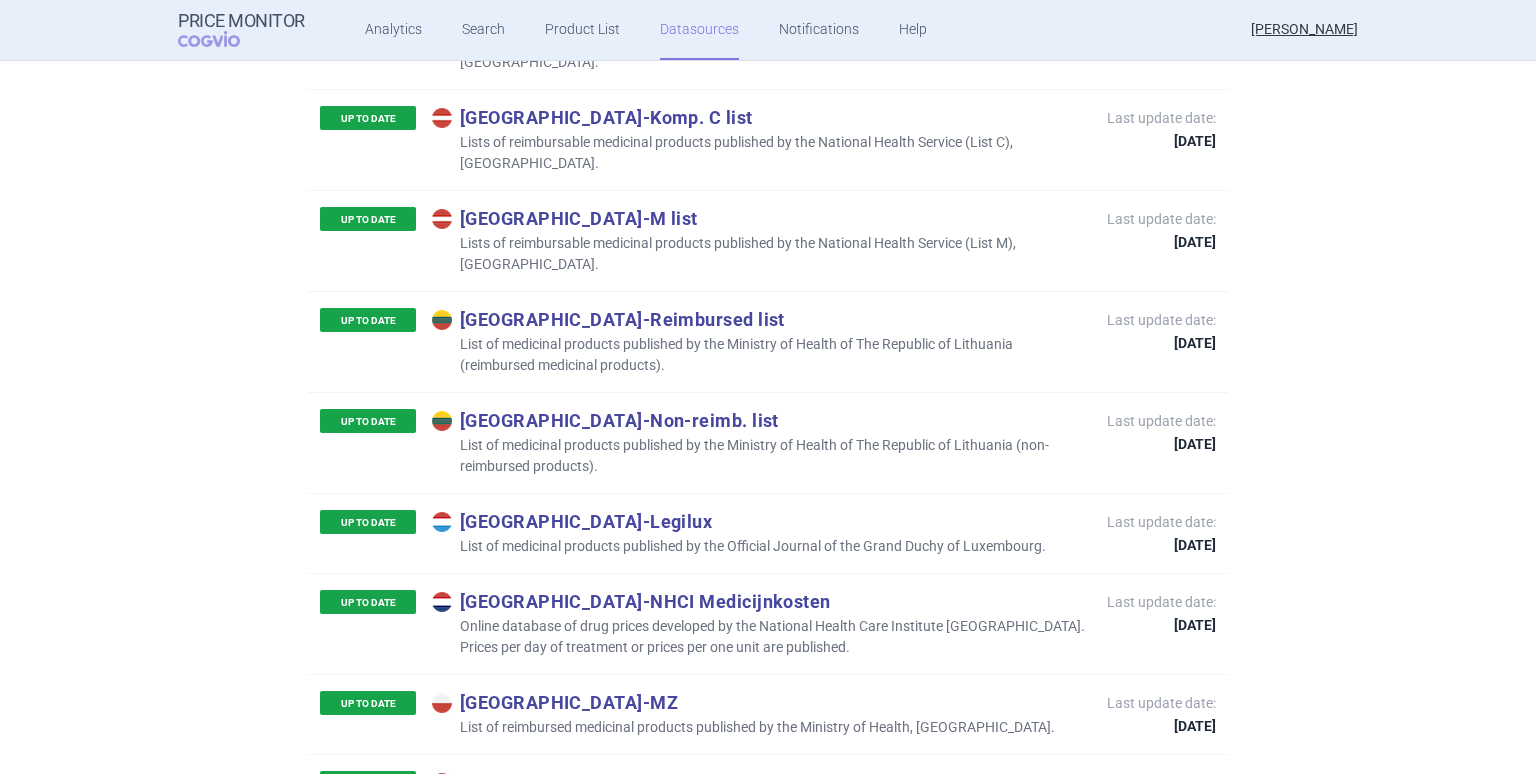 click on "Price Monitor extracts data from the following data sources: UP TO DATE Austria  -  Apo-Warenv.I Apothekerverlag Warenverzeichnis. Online database developed by the Österreichische Apotheker-Verlagsgesellschaft m.b.H./1. Alphabet (Austria). Last update date: 1 July 2025 UP TO DATE Austria  -  Apo-Warenv.II Apothekerverlag Warenverzeichnis. Online database developed by the Österreichische Apotheker-Verlagsgesellschaft m.b.H./2. Alphabet (Austria). Last update date: 1 July 2025 UP TO DATE Austria  -  Apo-Warenv.III Apothekerverlag Warenverzeichnis. Online database developed by the Österreichische Apotheker-Verlagsgesellschaft m.b.H./3. Alphabet (Austria). Last update date: 1 July 2025 UP TO DATE Belgium  -  CBIP DCI Belgian Center for Pharmacotherapeutic Information (CBIP) Last update date: 23 July 2025 UP TO DATE Belgium  -  INAMI RPS National Institute for Health Disability Insurance, Belgium. Programme web - Médicaments. Last update date: 23 July 2025 RECONSTRUCTION Bulgaria  -  NCPR MAX  -   -" at bounding box center (768, -388) 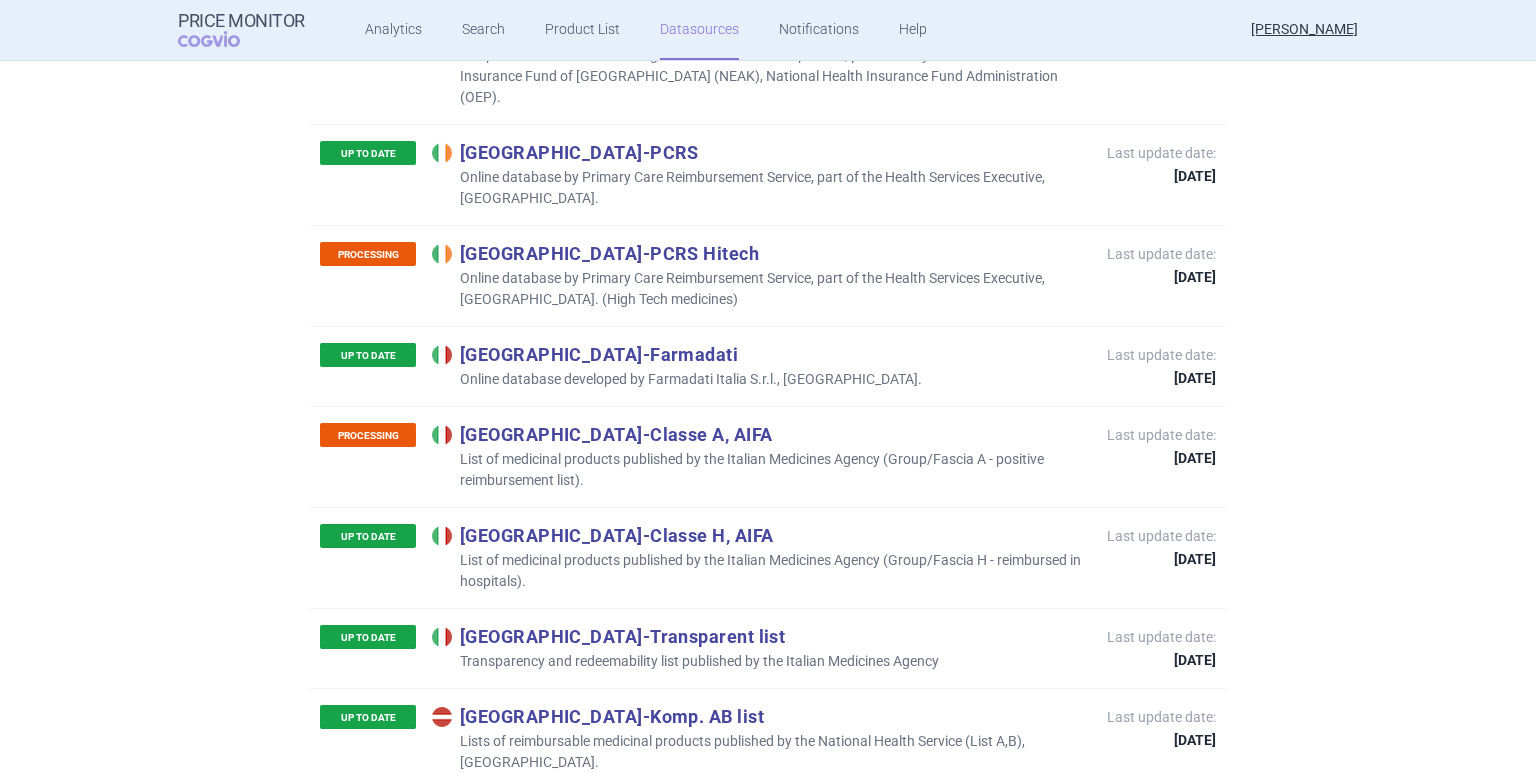 scroll, scrollTop: 3000, scrollLeft: 0, axis: vertical 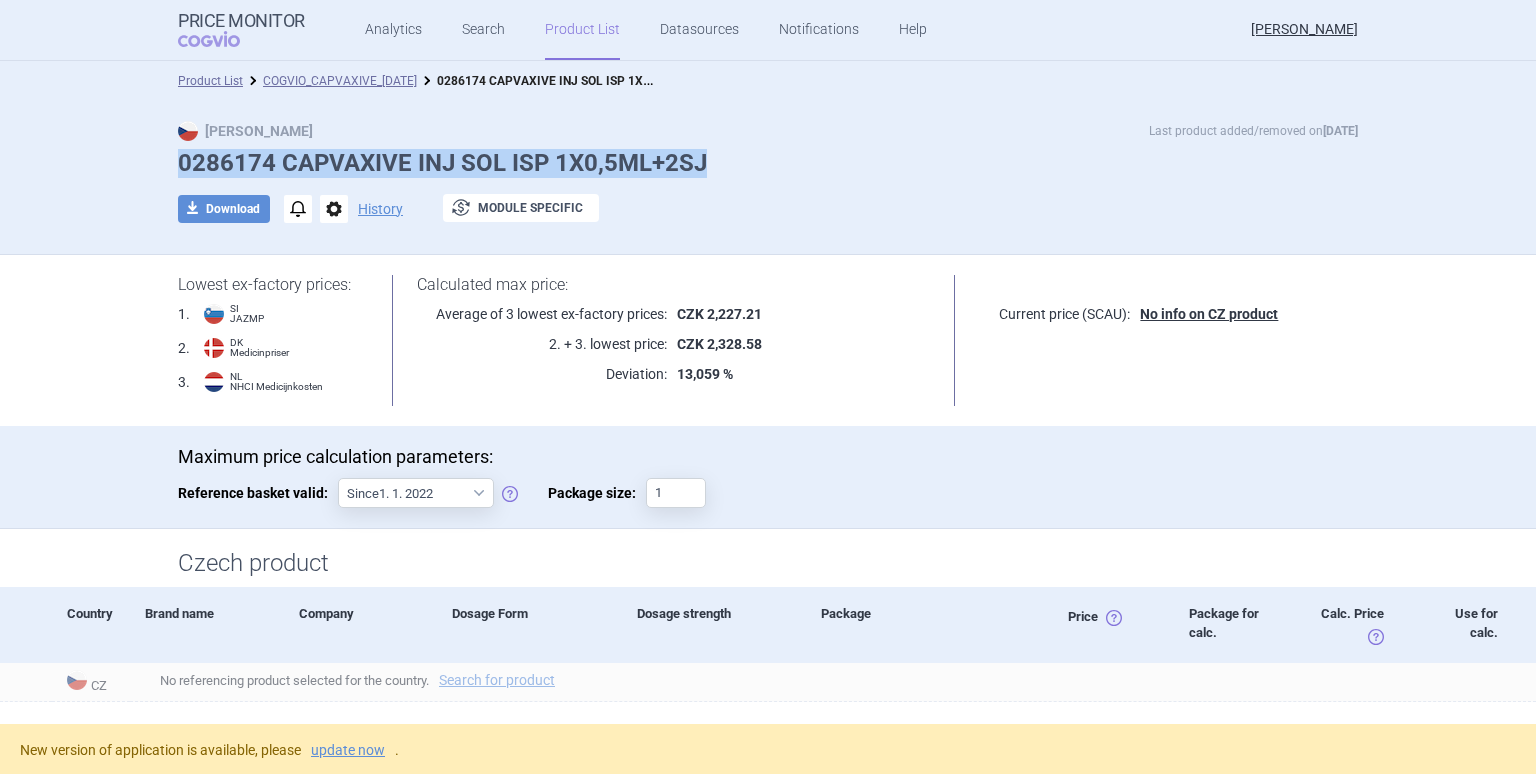 click on "0286174 CAPVAXIVE INJ SOL ISP 1X0,5ML+2SJ" at bounding box center (768, 163) 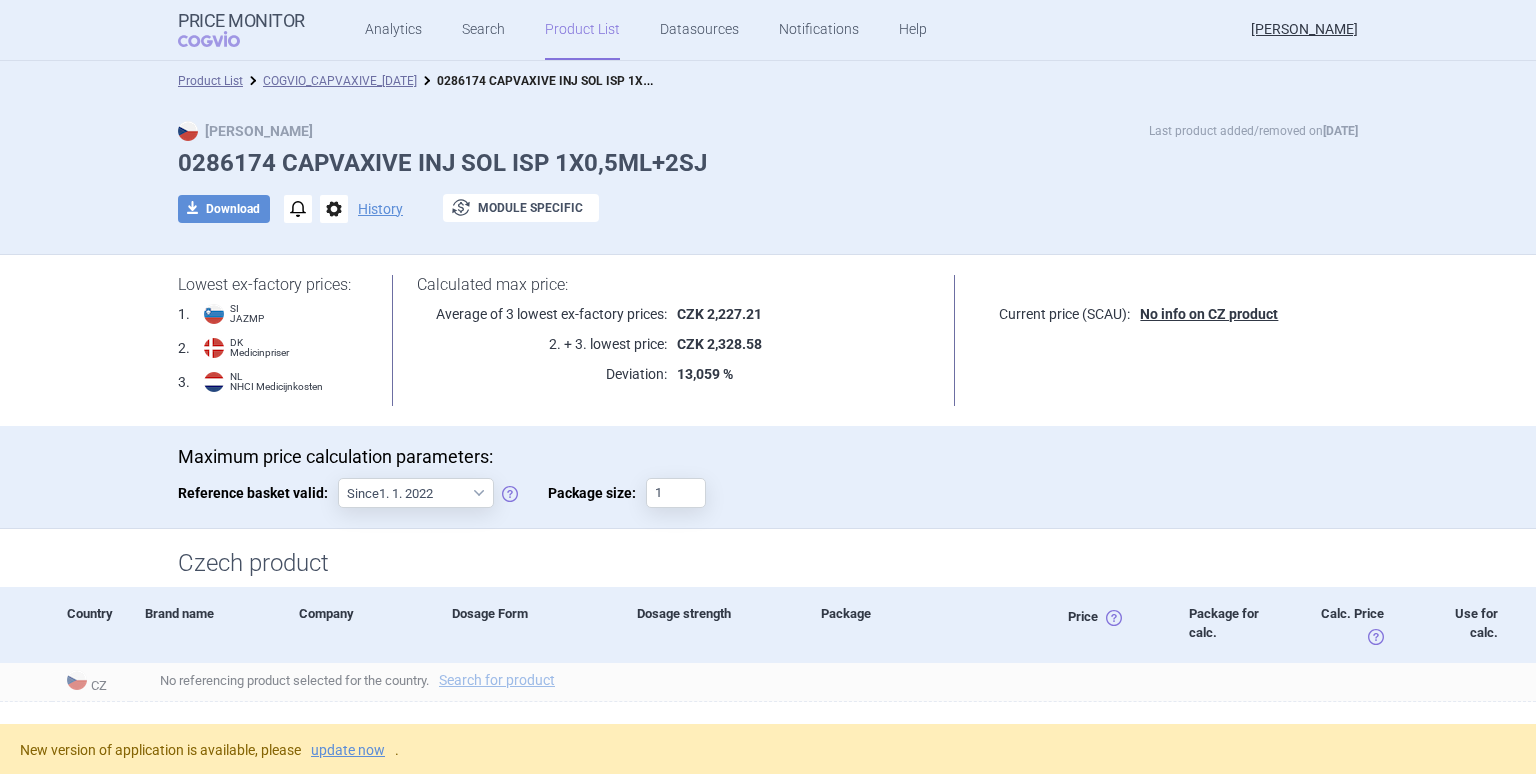 click on "0286174 CAPVAXIVE INJ SOL ISP 1X0,5ML+2SJ" at bounding box center [768, 163] 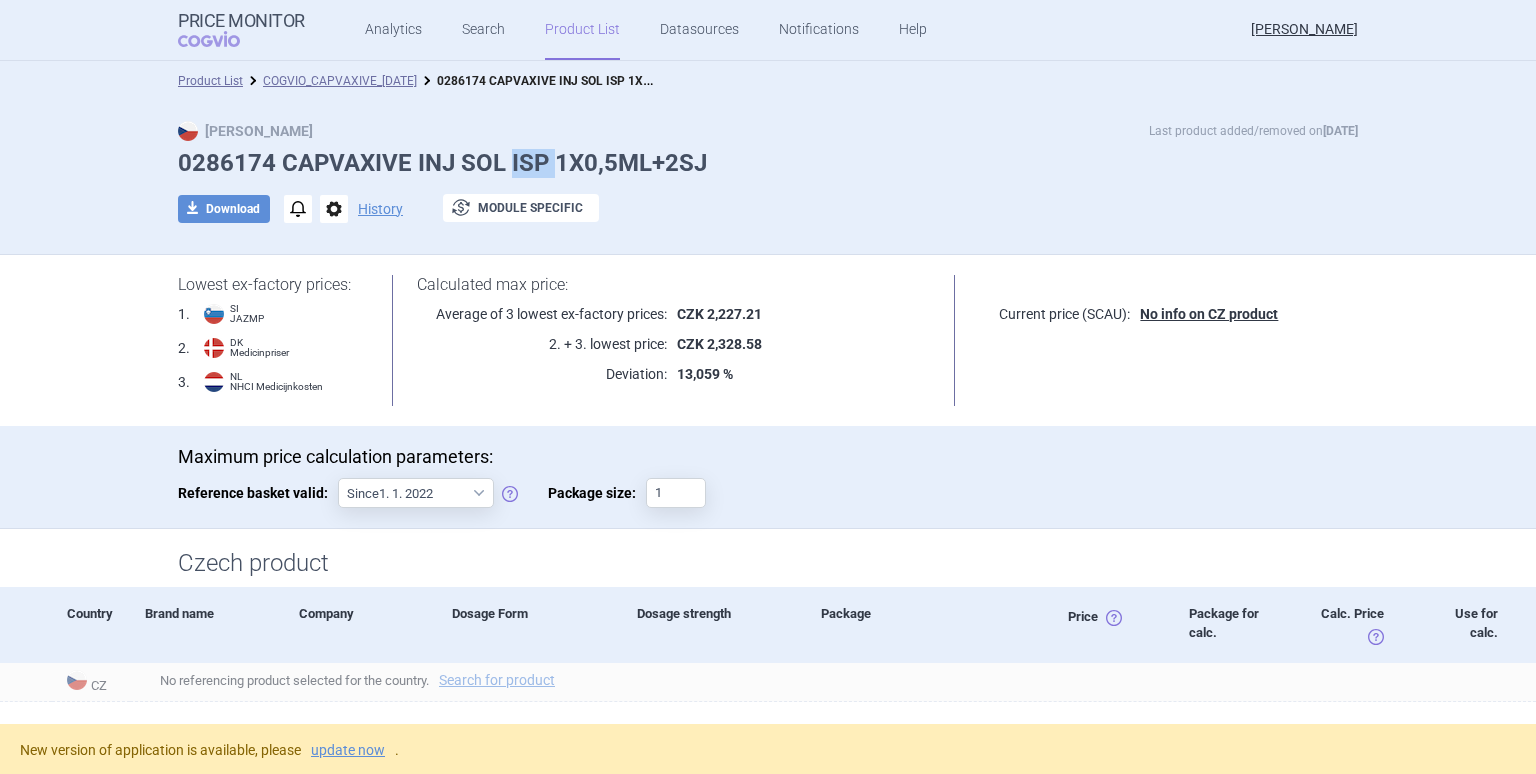 click on "0286174 CAPVAXIVE INJ SOL ISP 1X0,5ML+2SJ" at bounding box center [768, 163] 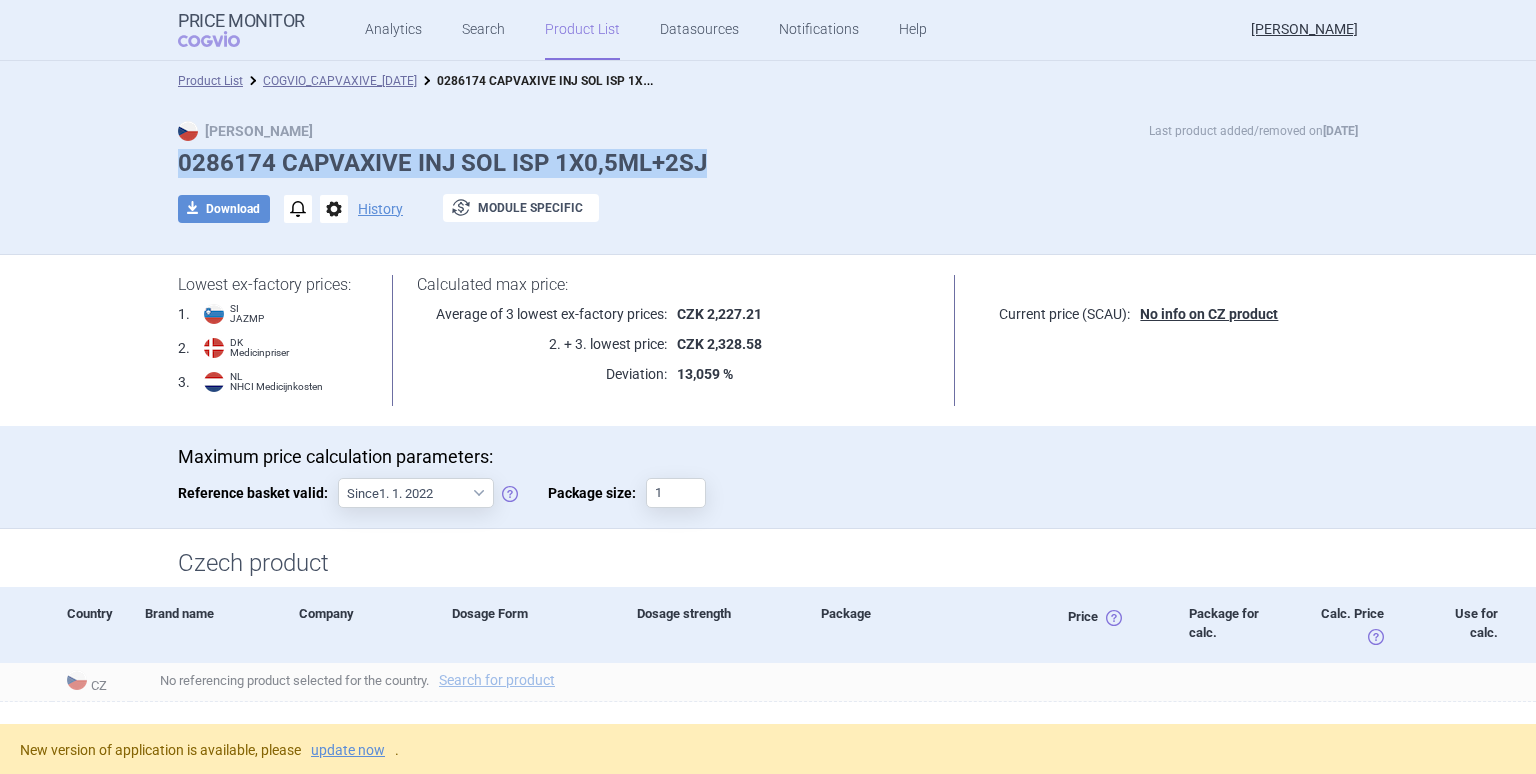 click on "0286174 CAPVAXIVE INJ SOL ISP 1X0,5ML+2SJ" at bounding box center [768, 163] 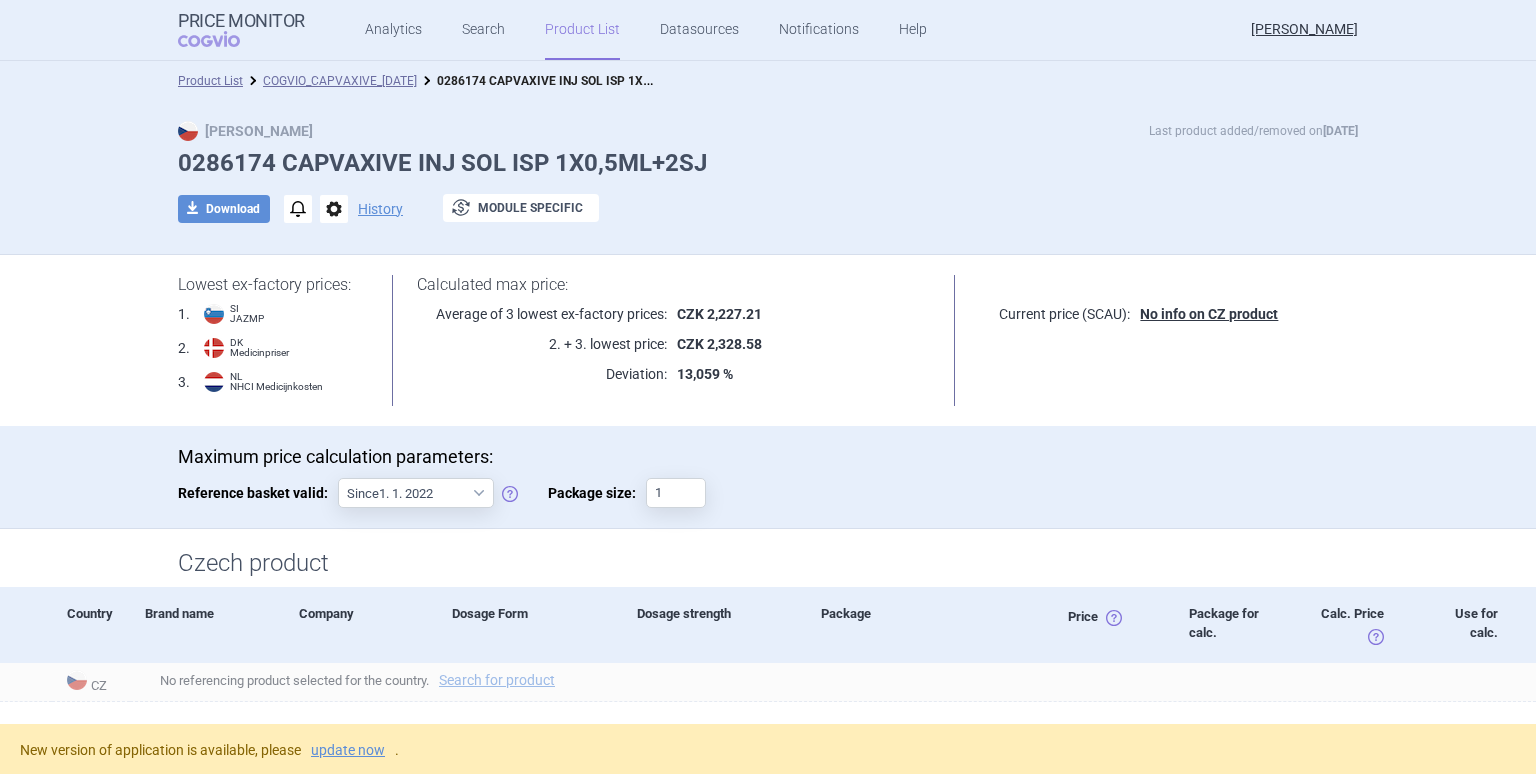 click on "0286174 CAPVAXIVE INJ SOL ISP 1X0,5ML+2SJ" at bounding box center [768, 163] 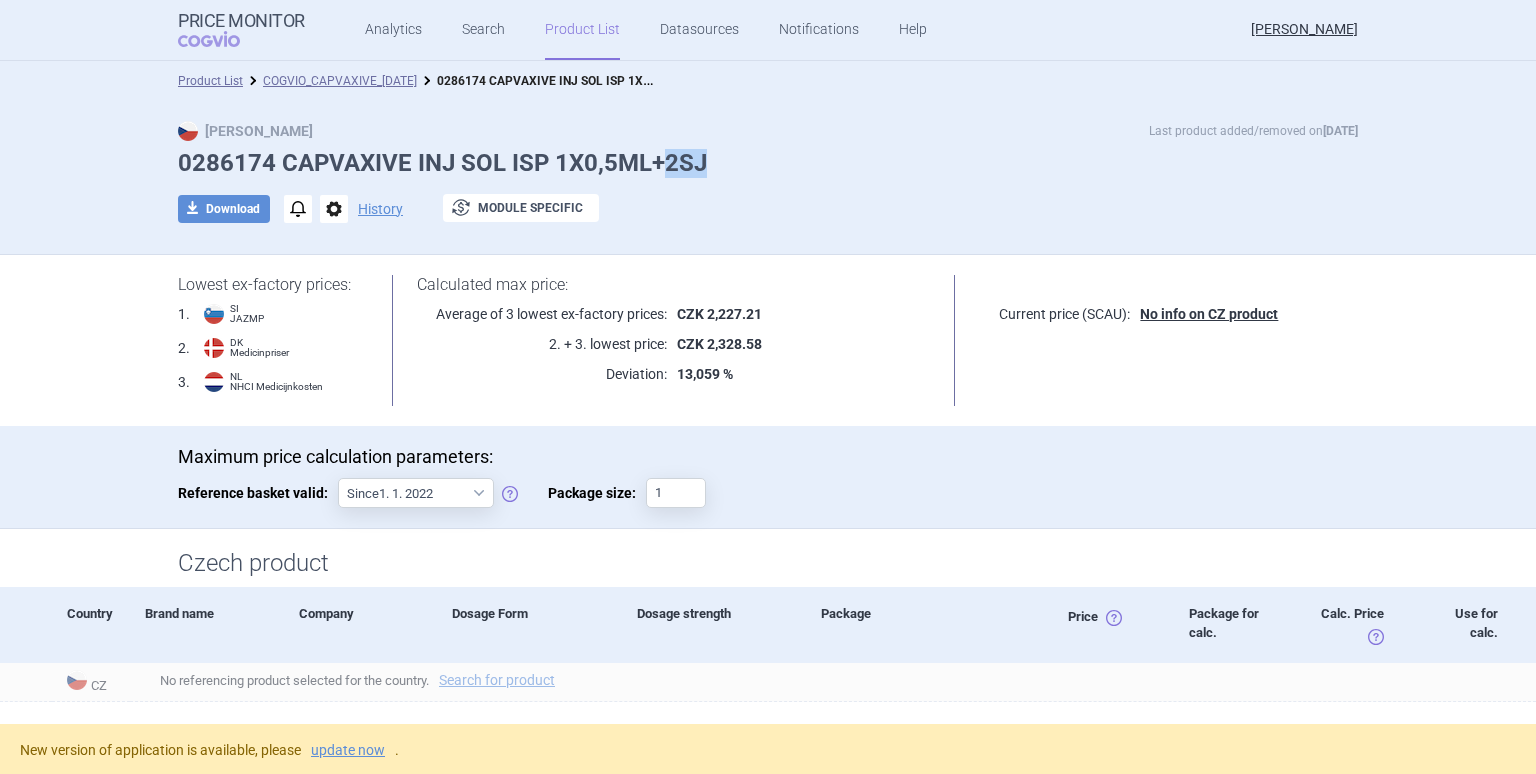 click on "0286174 CAPVAXIVE INJ SOL ISP 1X0,5ML+2SJ" at bounding box center [768, 163] 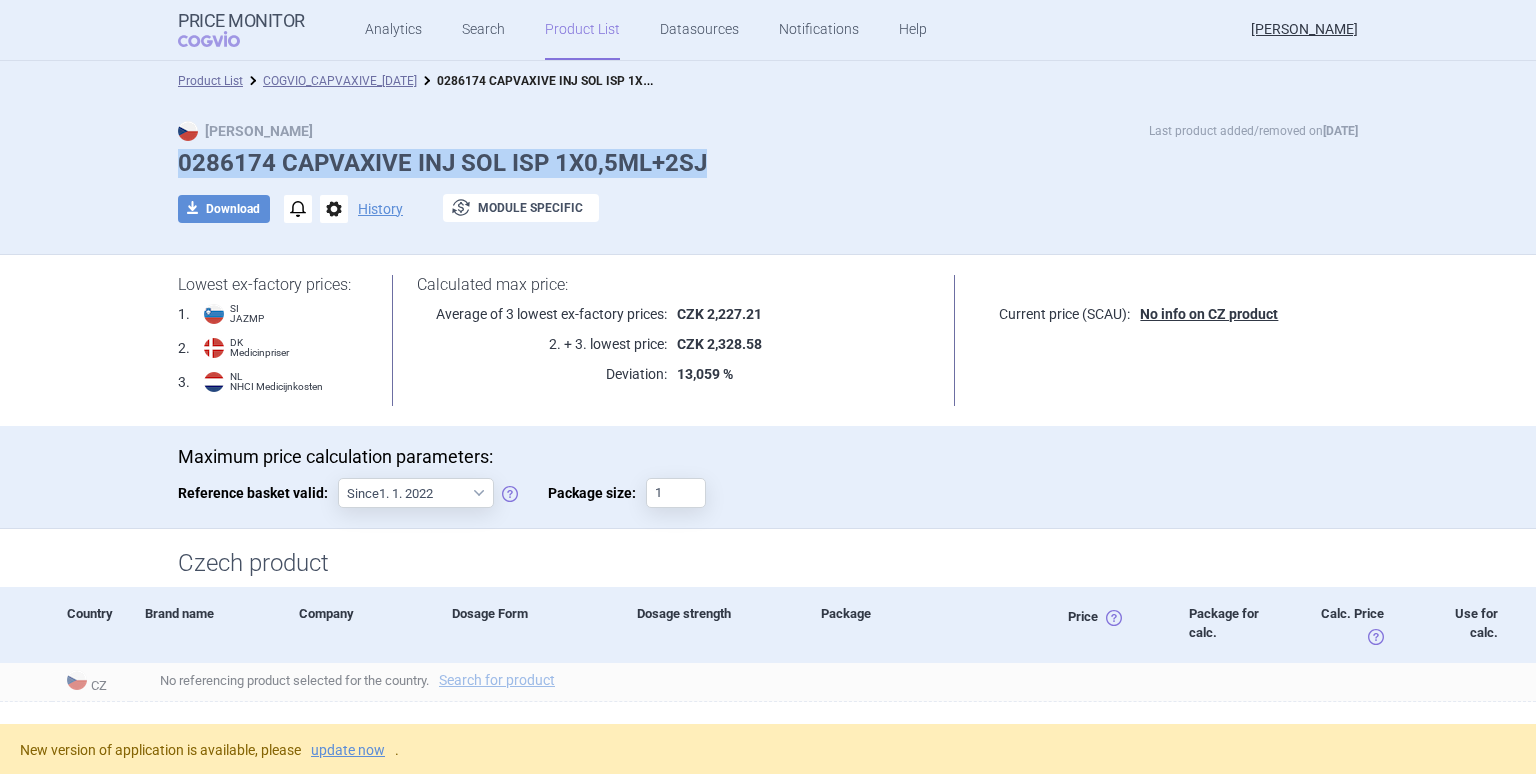 click on "0286174 CAPVAXIVE INJ SOL ISP 1X0,5ML+2SJ" at bounding box center [768, 163] 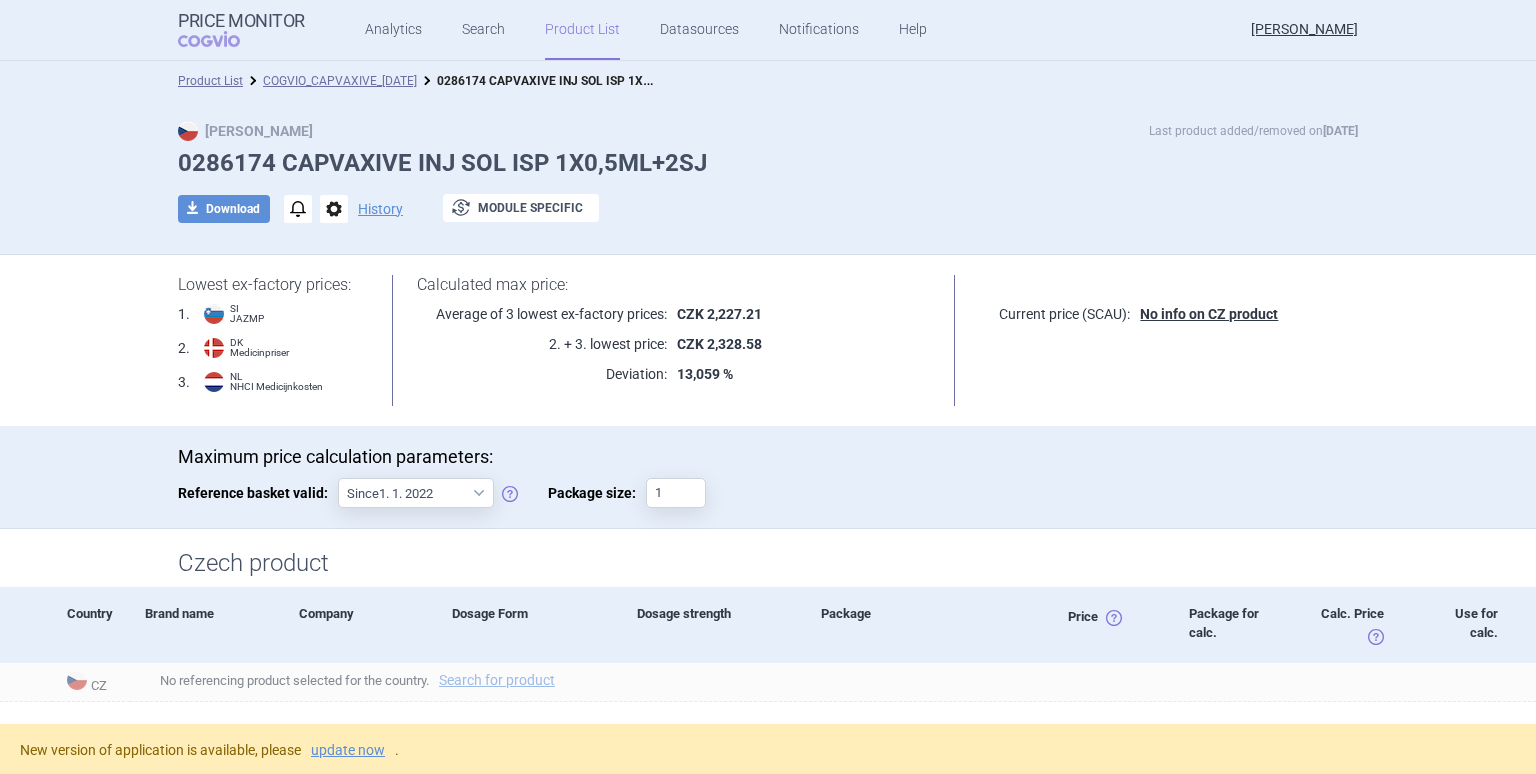 click on "0286174 CAPVAXIVE INJ SOL ISP 1X0,5ML+2SJ" at bounding box center (768, 163) 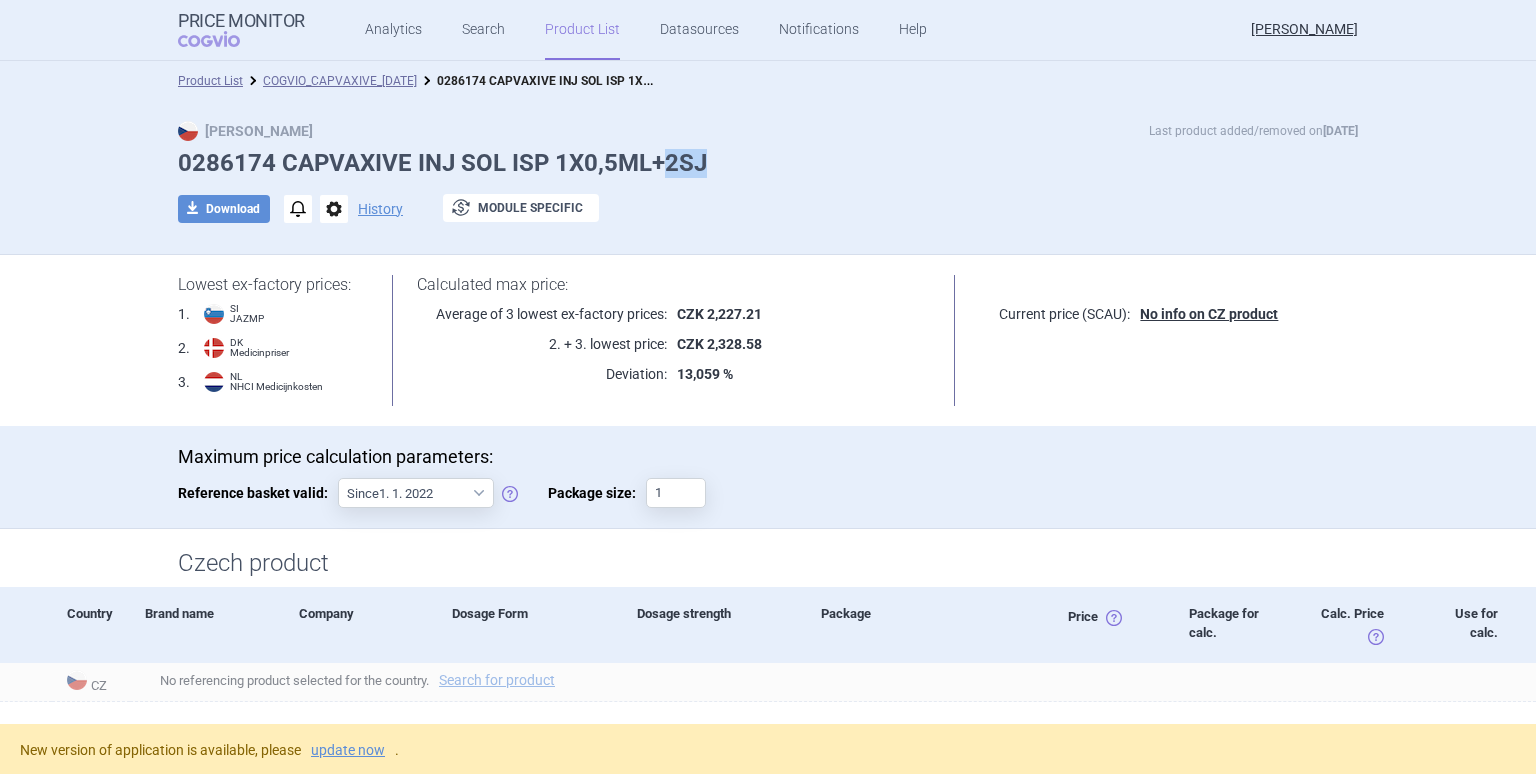 click on "0286174 CAPVAXIVE INJ SOL ISP 1X0,5ML+2SJ" at bounding box center [768, 163] 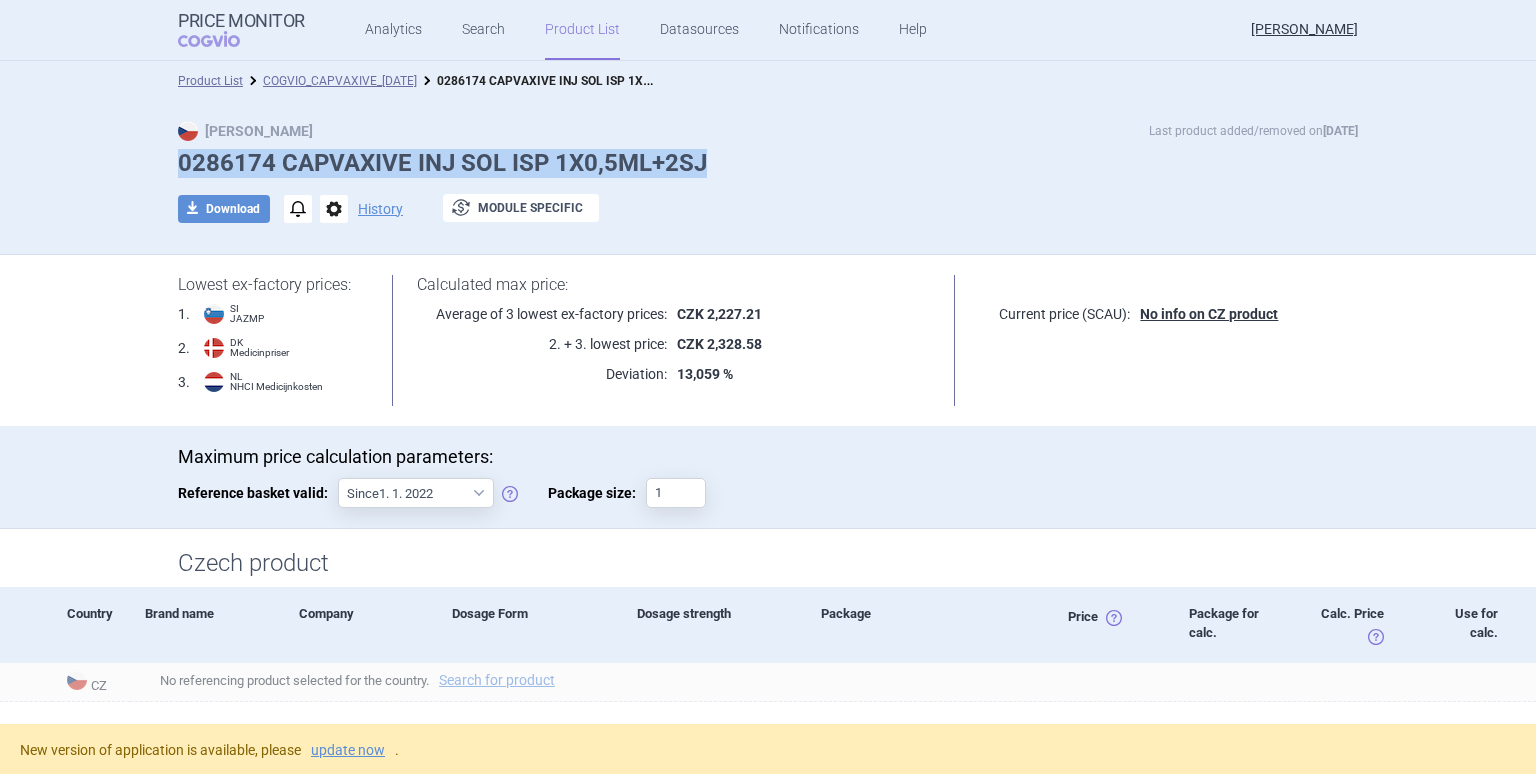 click on "0286174 CAPVAXIVE INJ SOL ISP 1X0,5ML+2SJ" at bounding box center [768, 163] 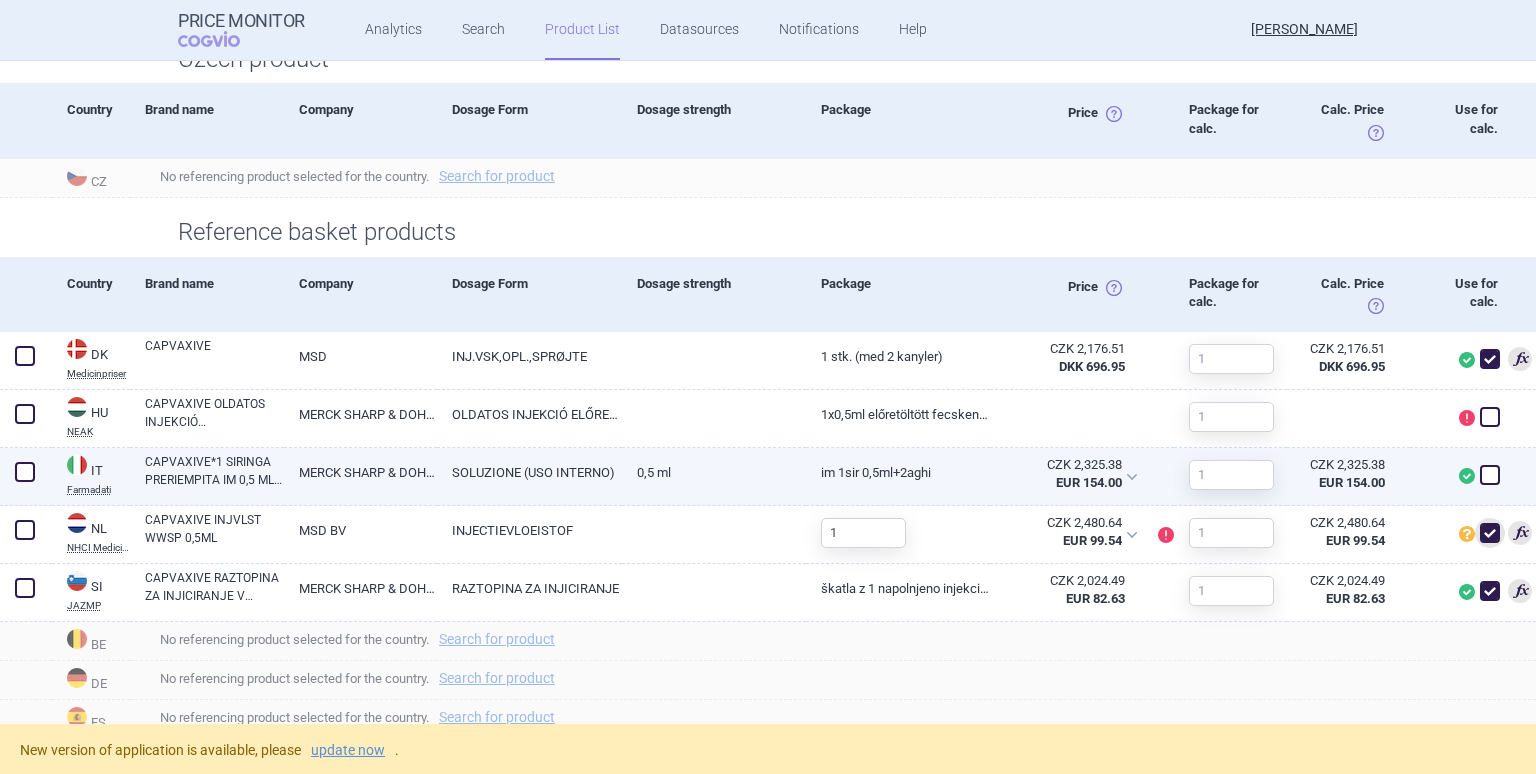 scroll, scrollTop: 0, scrollLeft: 0, axis: both 